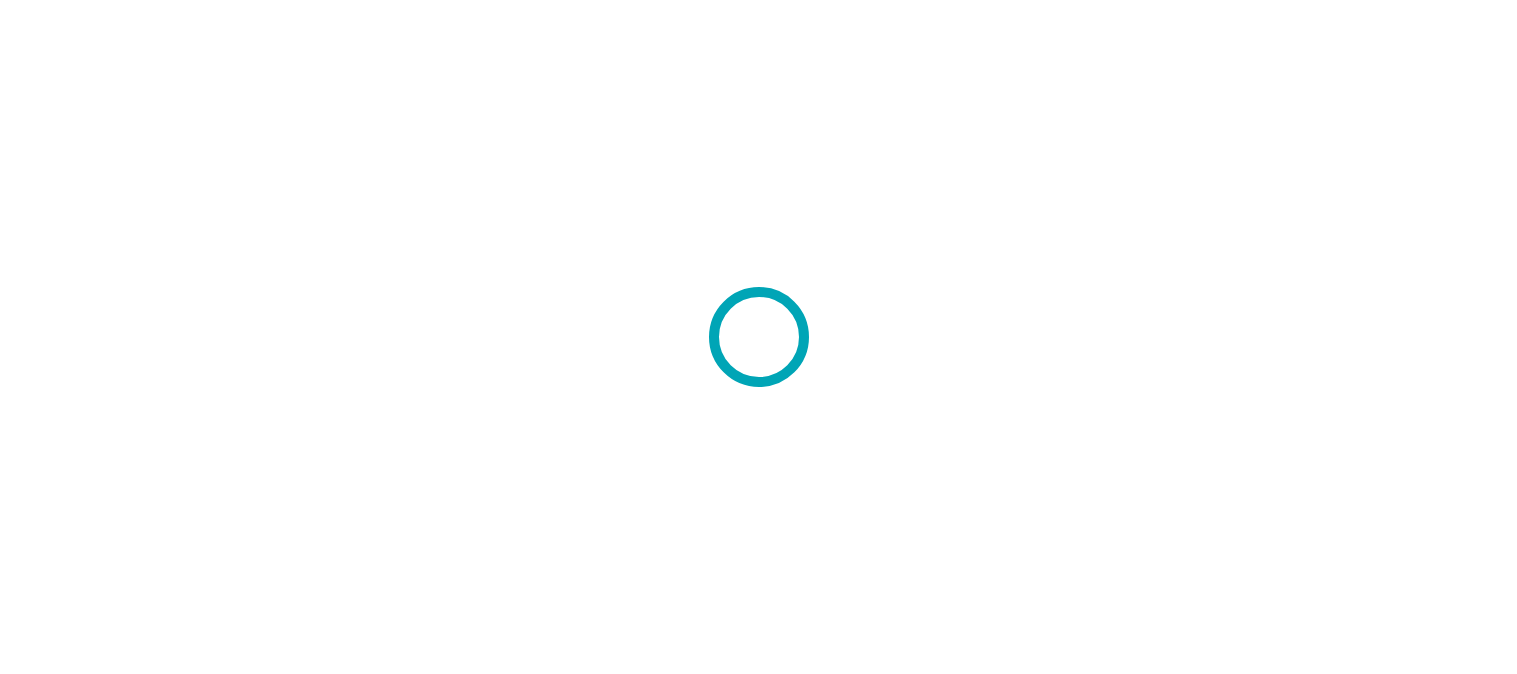 scroll, scrollTop: 0, scrollLeft: 0, axis: both 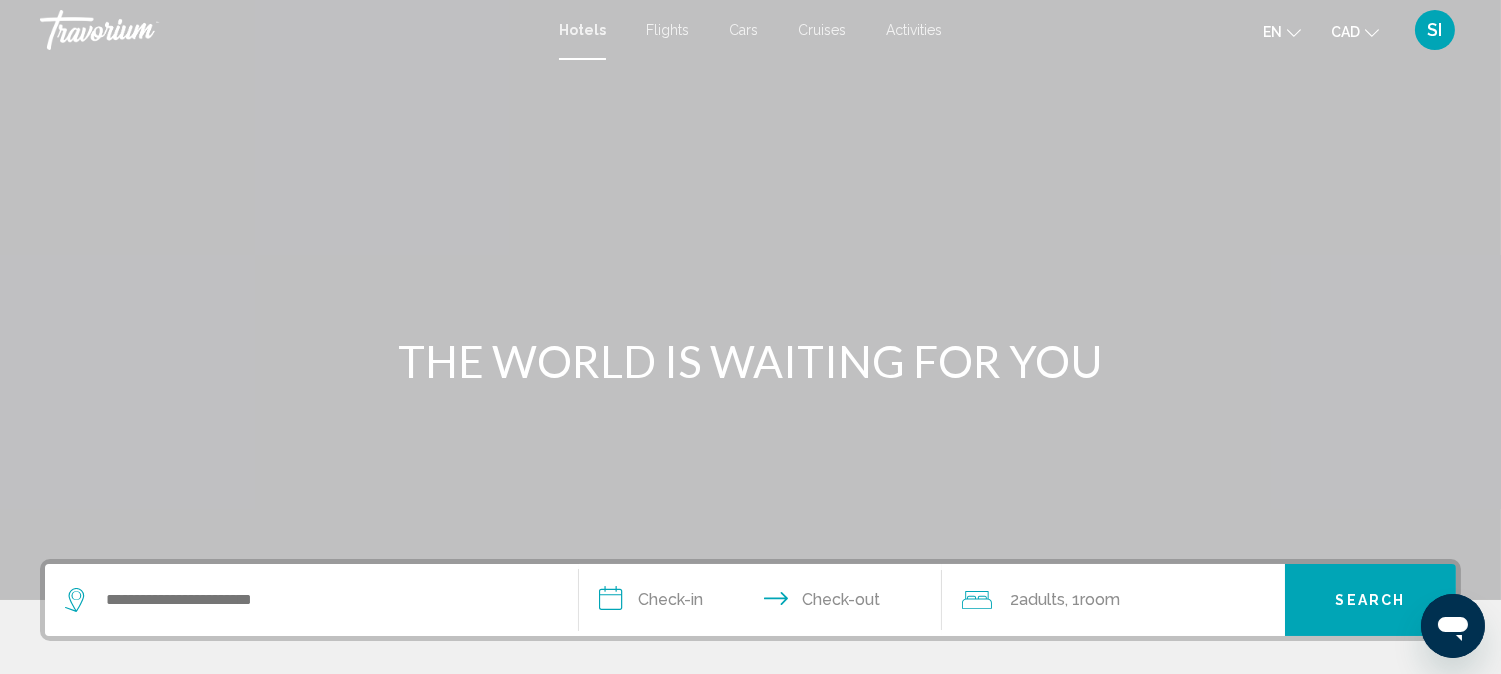 click on "Flights" at bounding box center [667, 30] 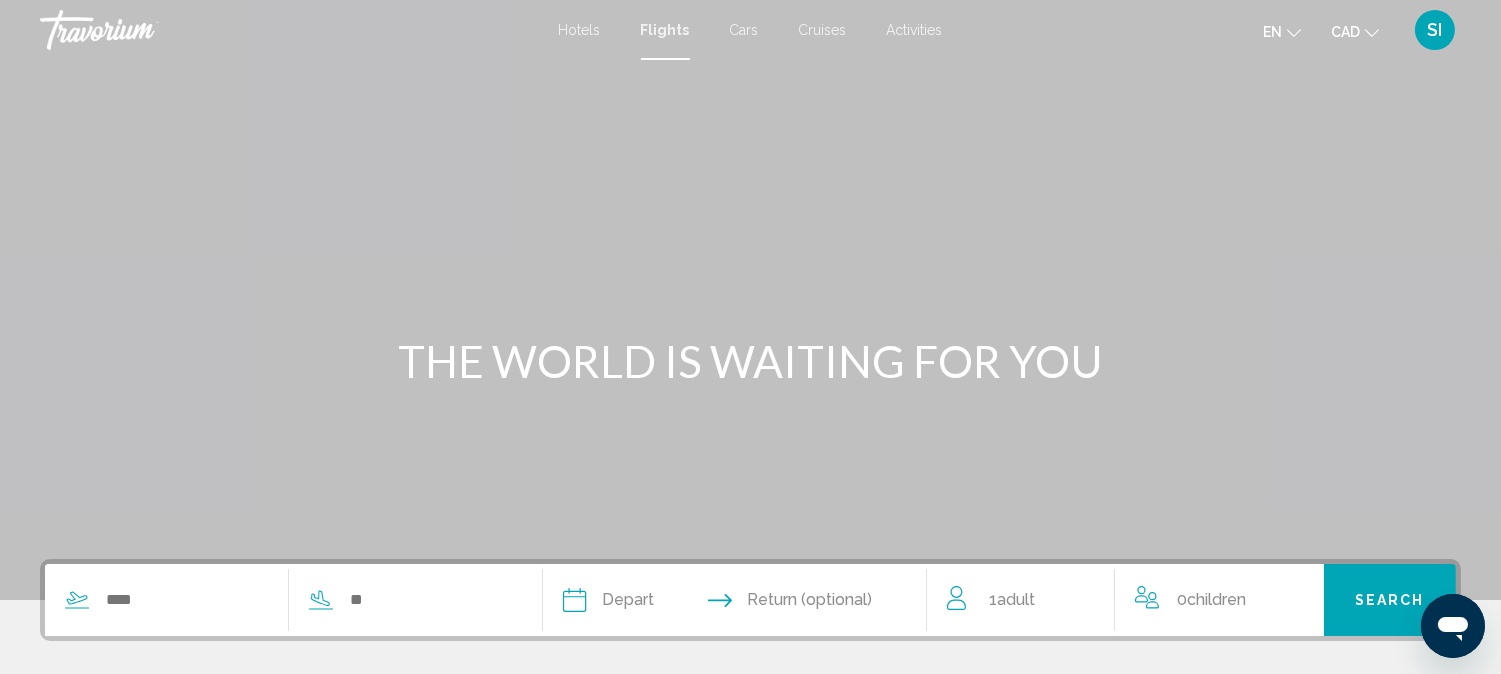 click on "Activities" at bounding box center (915, 30) 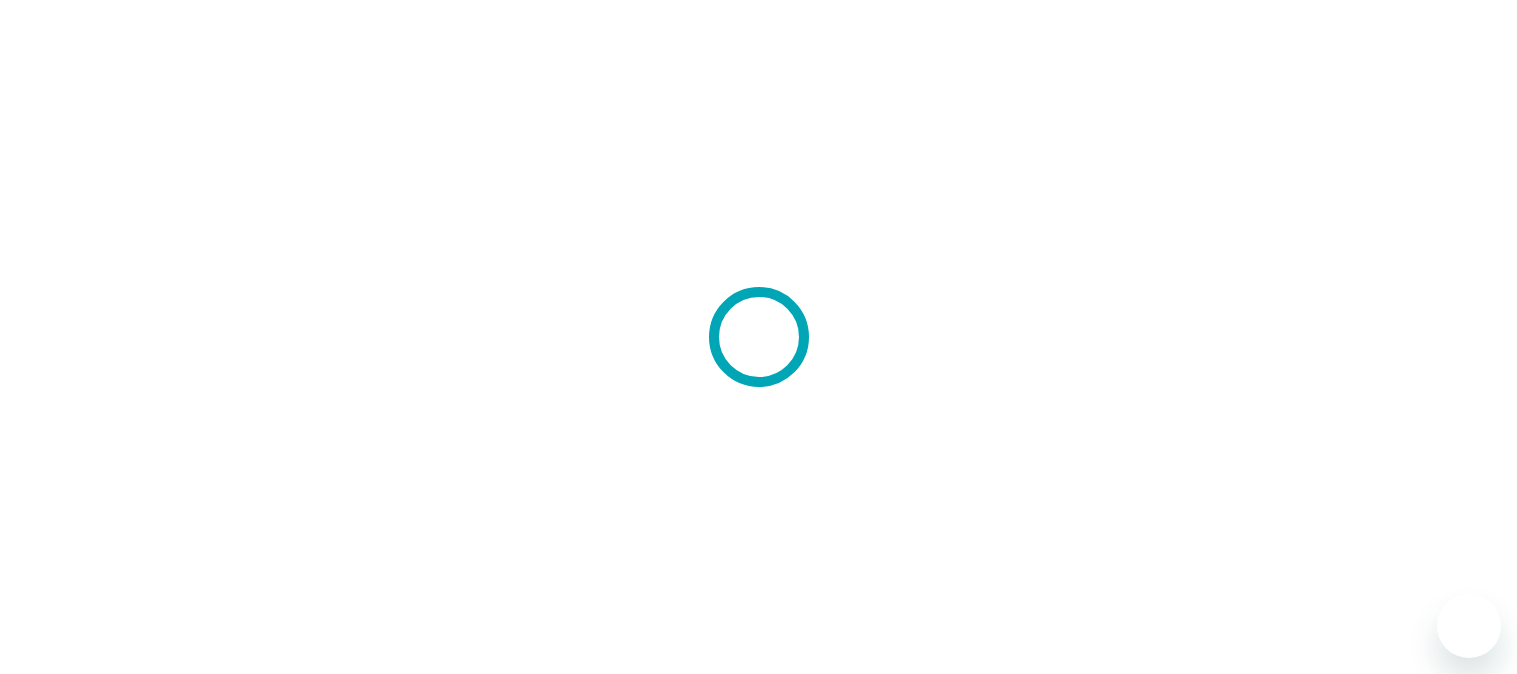 scroll, scrollTop: 0, scrollLeft: 0, axis: both 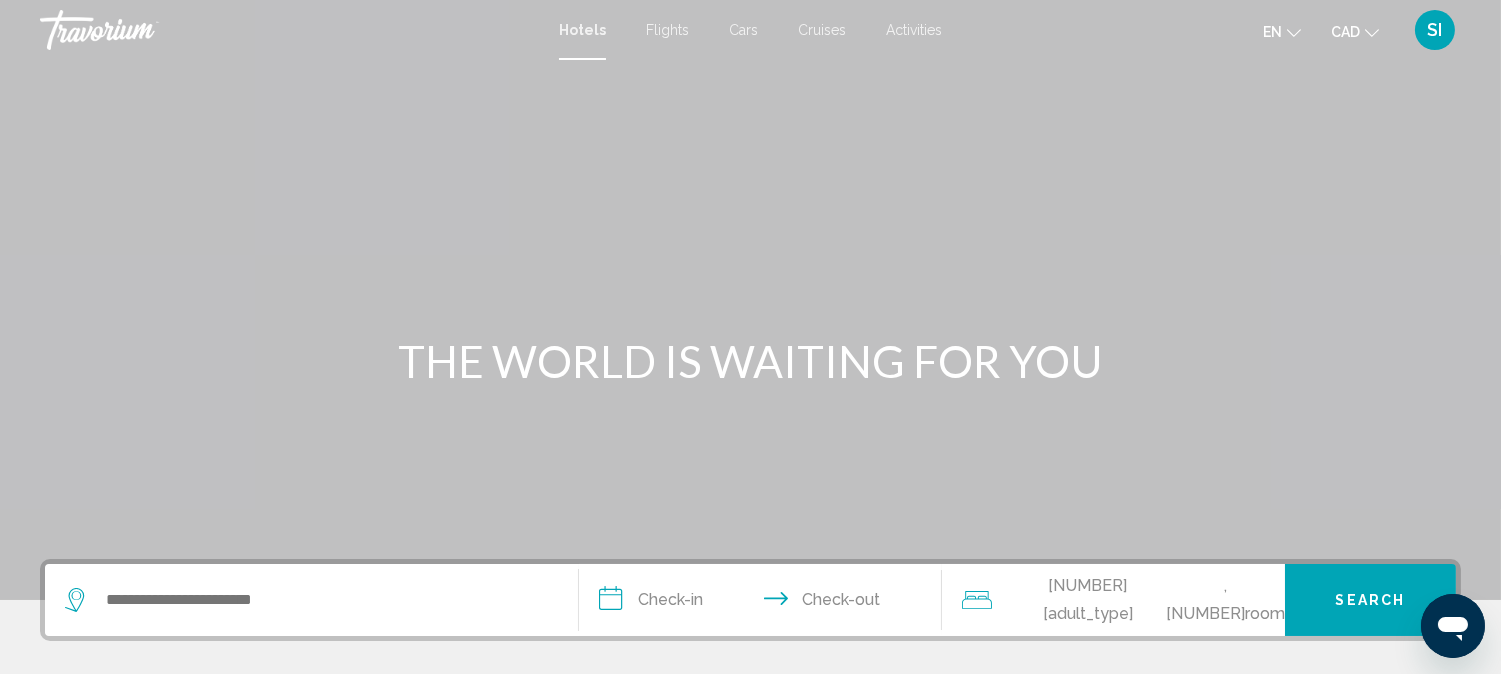click at bounding box center [311, 600] 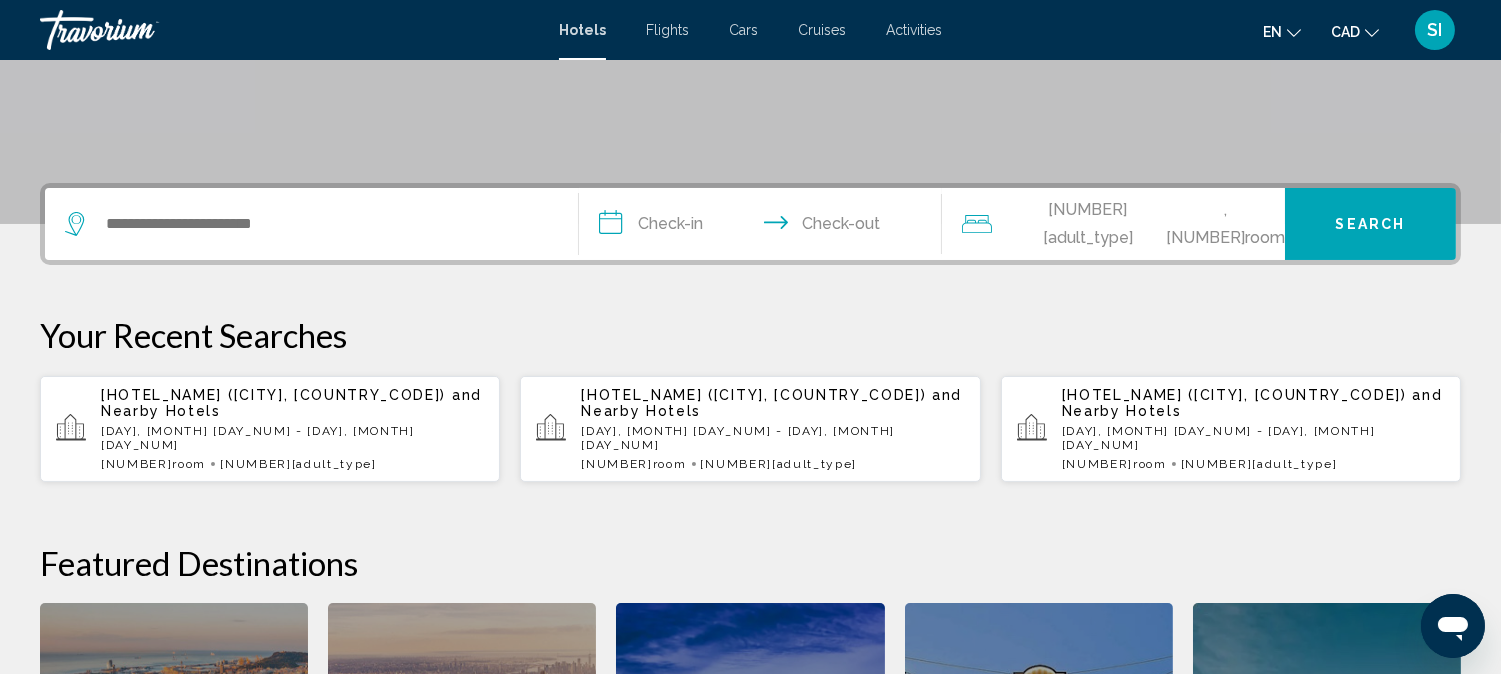 scroll, scrollTop: 493, scrollLeft: 0, axis: vertical 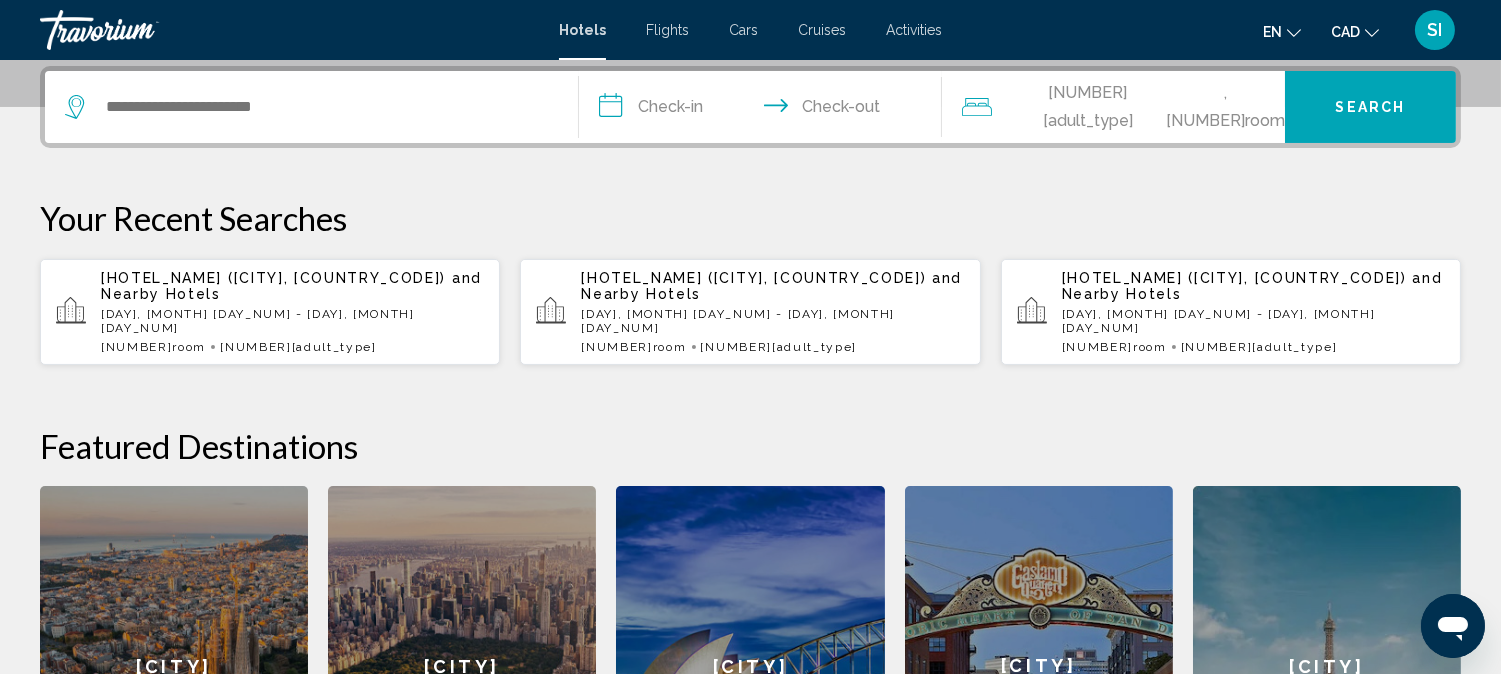 click on "[HOTEL_NAME] ([CITY], [COUNTRY_CODE]) and Nearby Hotels" at bounding box center [292, 286] 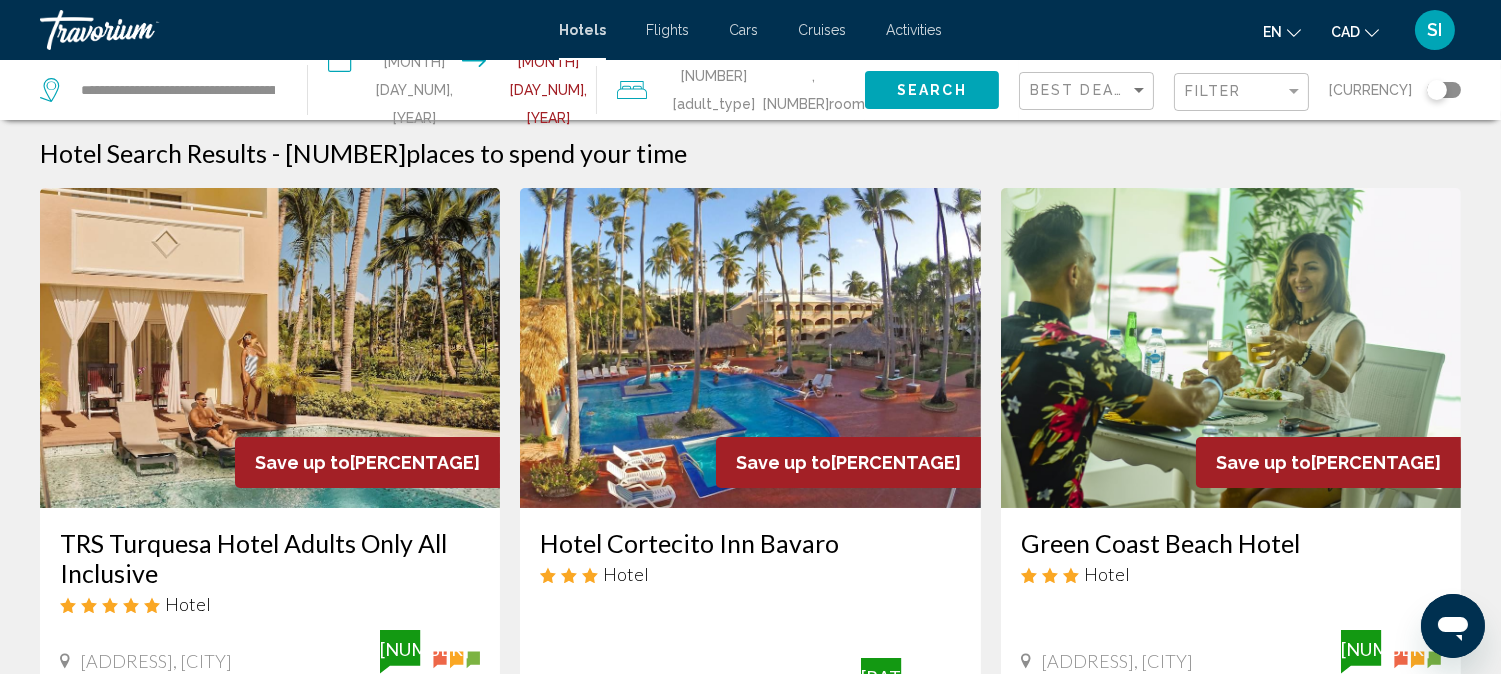 scroll, scrollTop: 0, scrollLeft: 0, axis: both 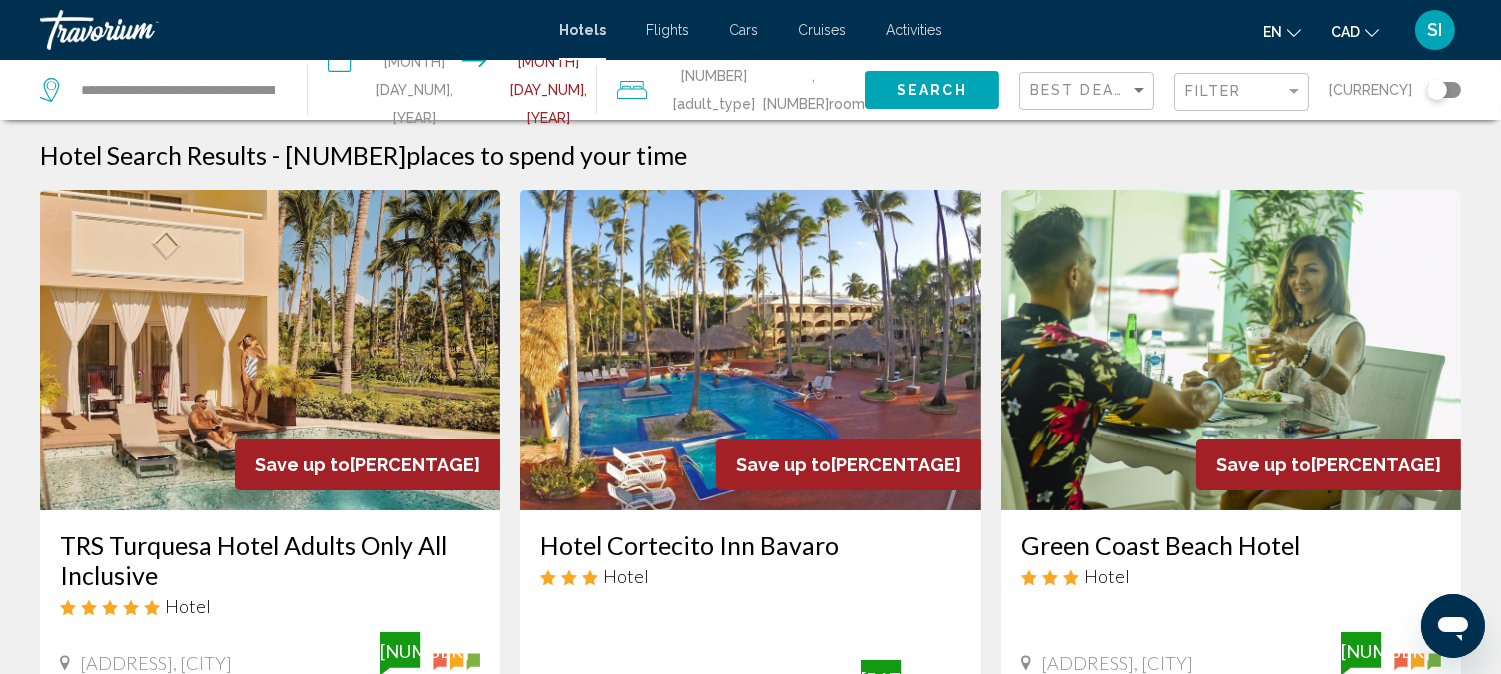click on "**********" at bounding box center (456, 93) 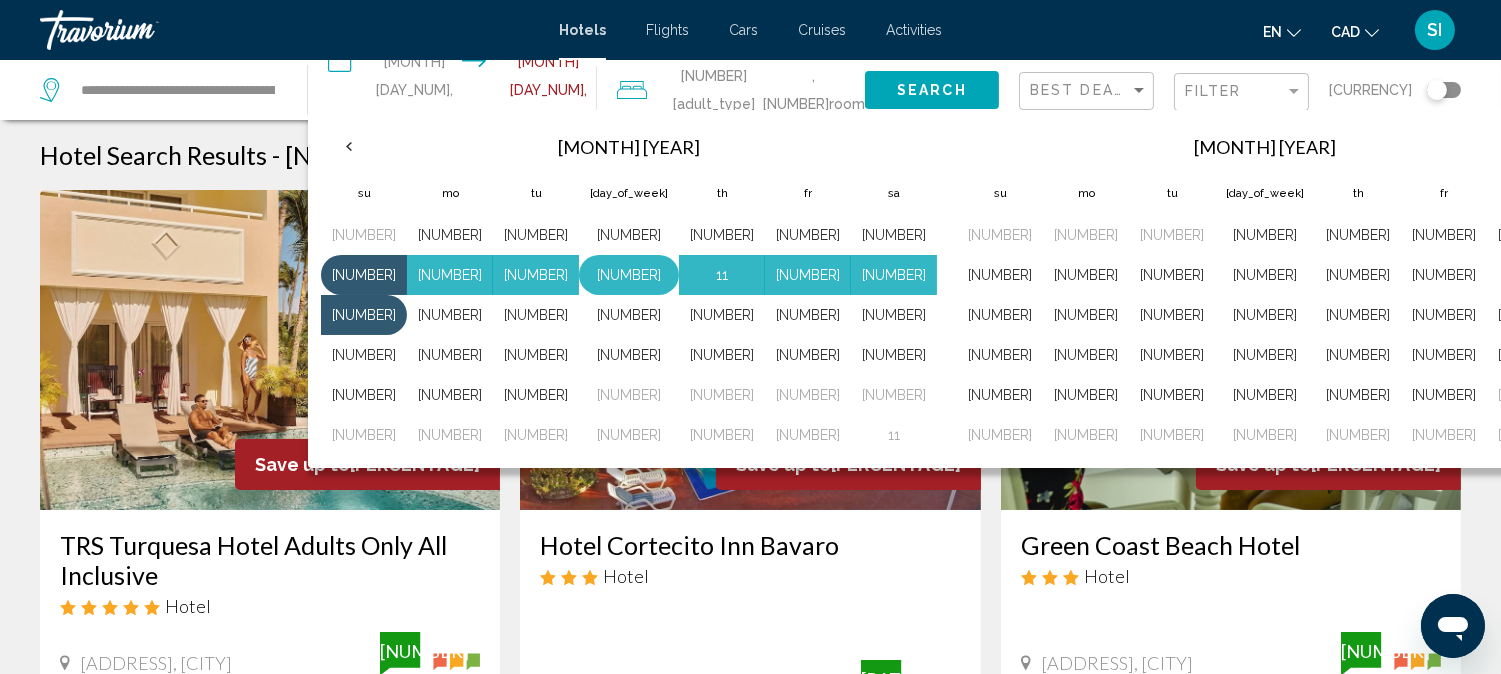 click on "[NUMBER]" at bounding box center [629, 275] 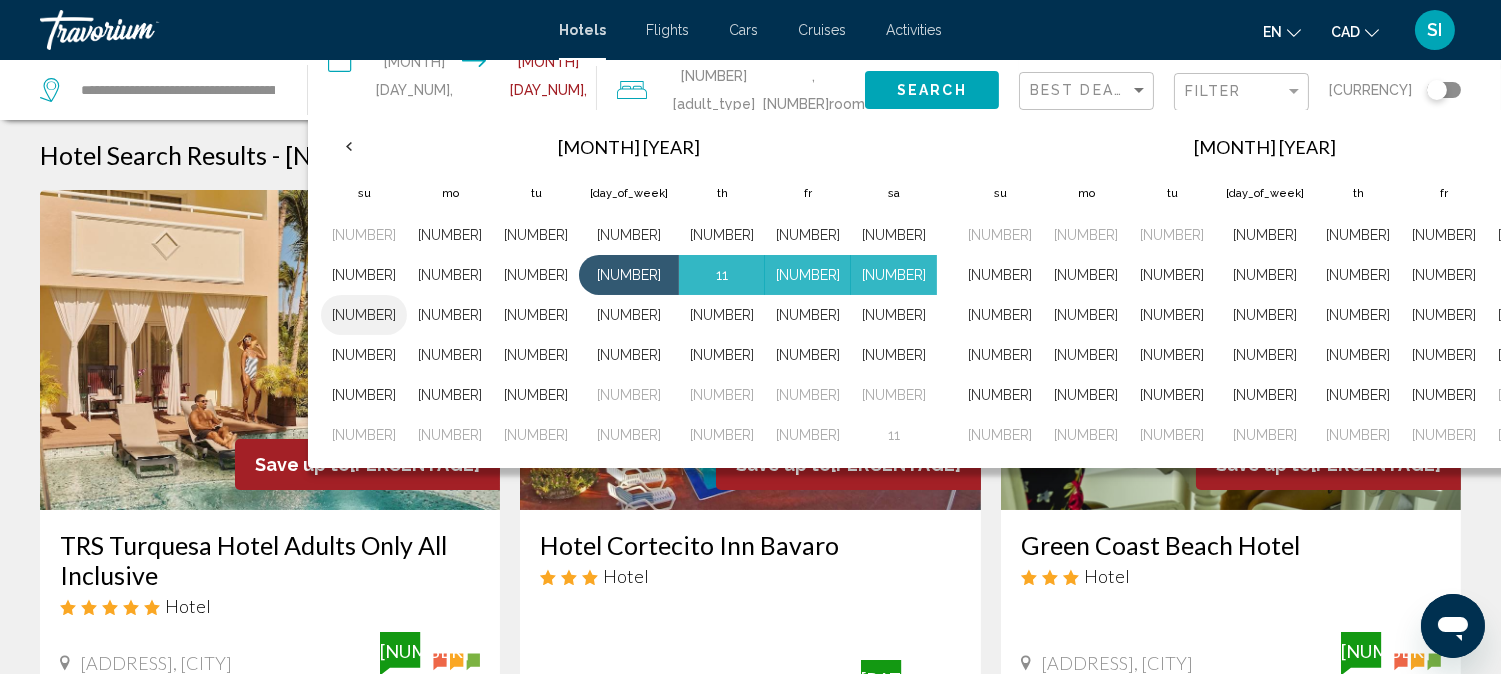click on "[NUMBER]" at bounding box center [364, 315] 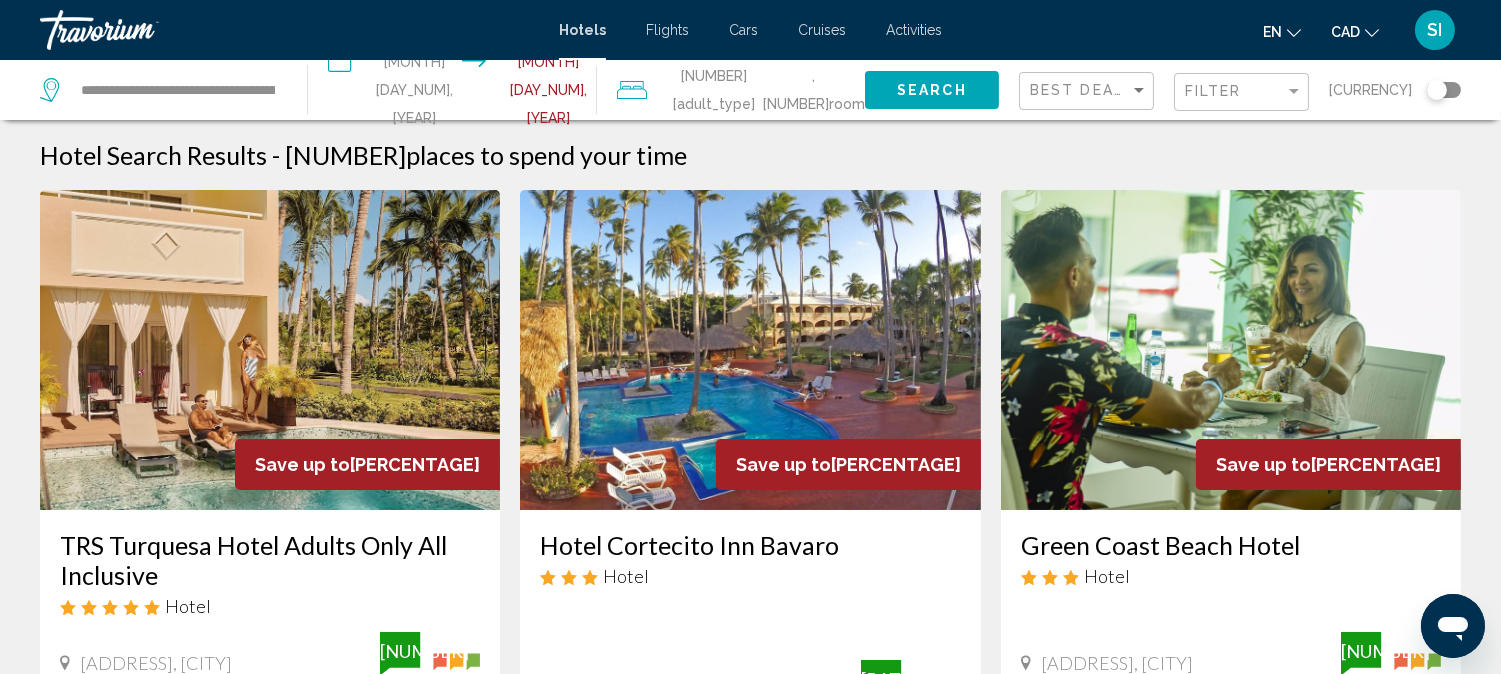 click on "Search" at bounding box center [932, 91] 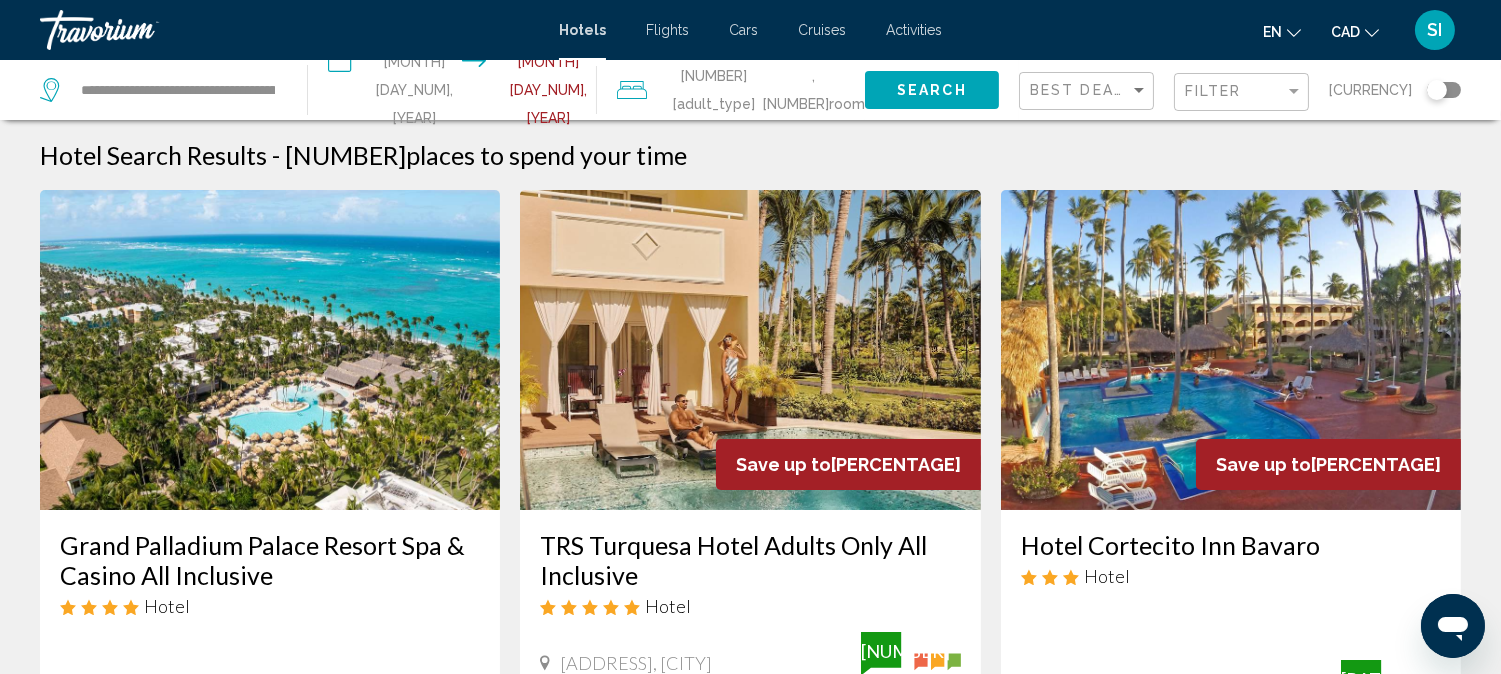 type 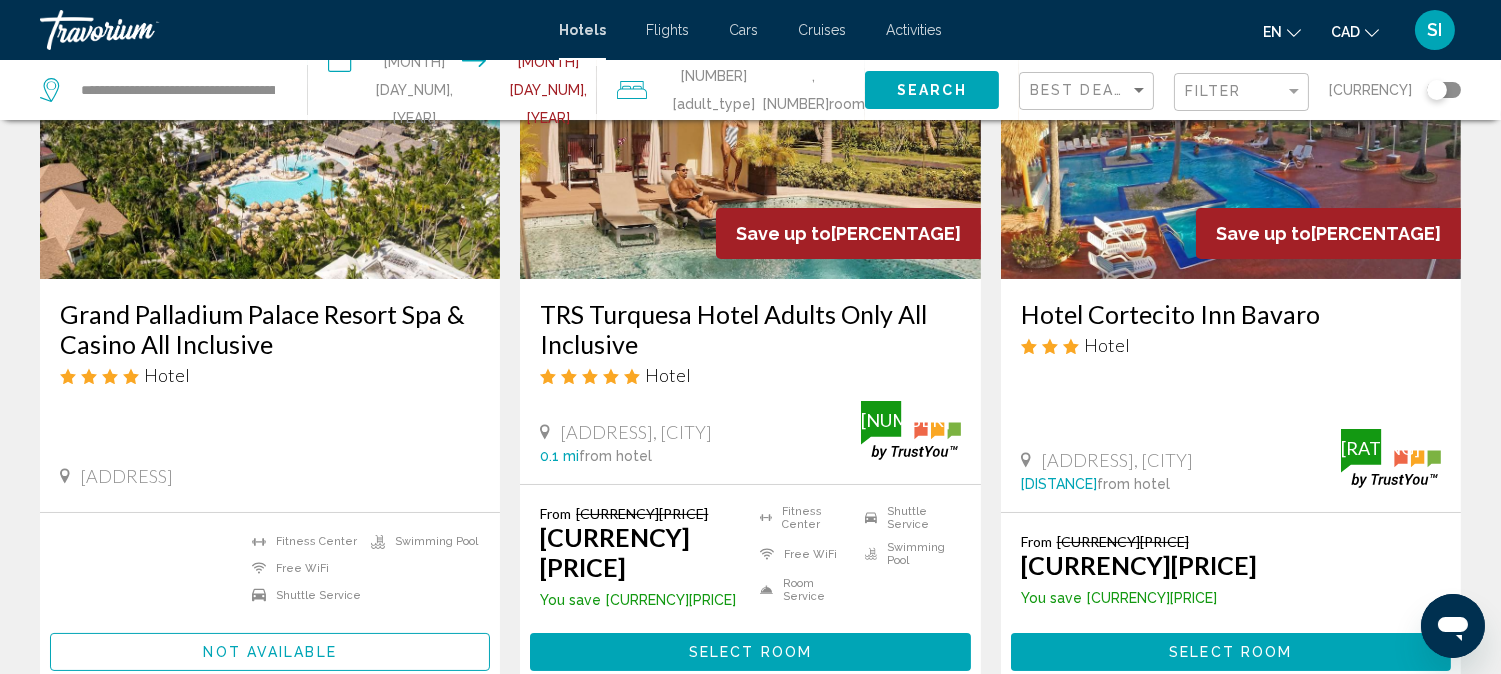 scroll, scrollTop: 266, scrollLeft: 0, axis: vertical 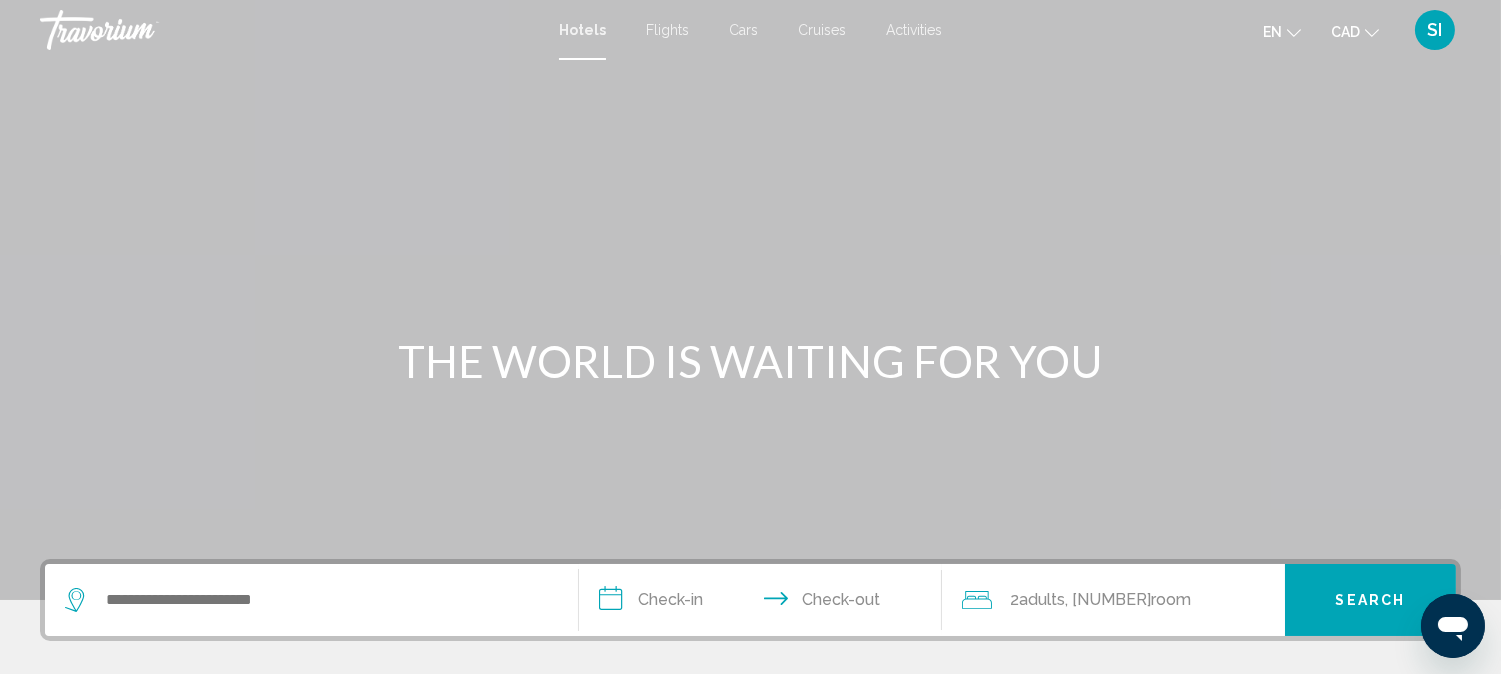 click at bounding box center [750, 300] 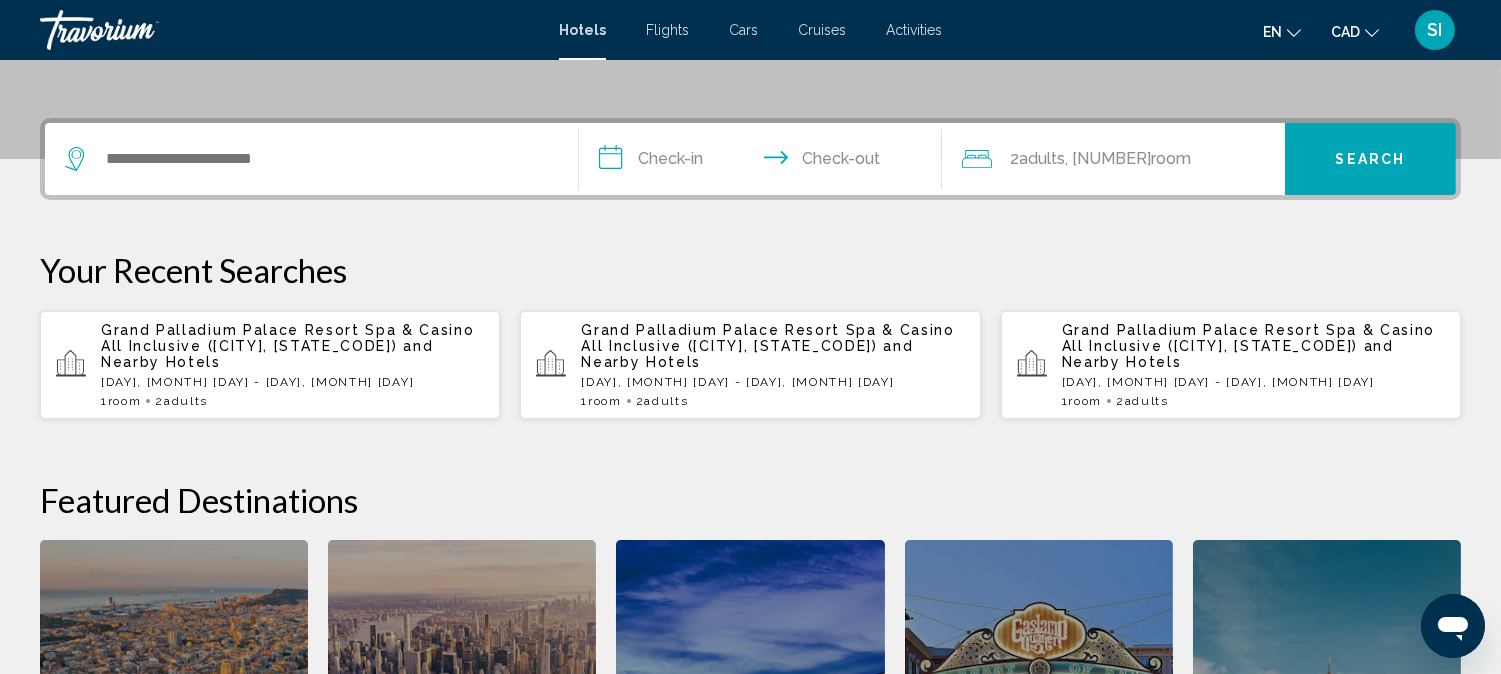 scroll, scrollTop: 444, scrollLeft: 0, axis: vertical 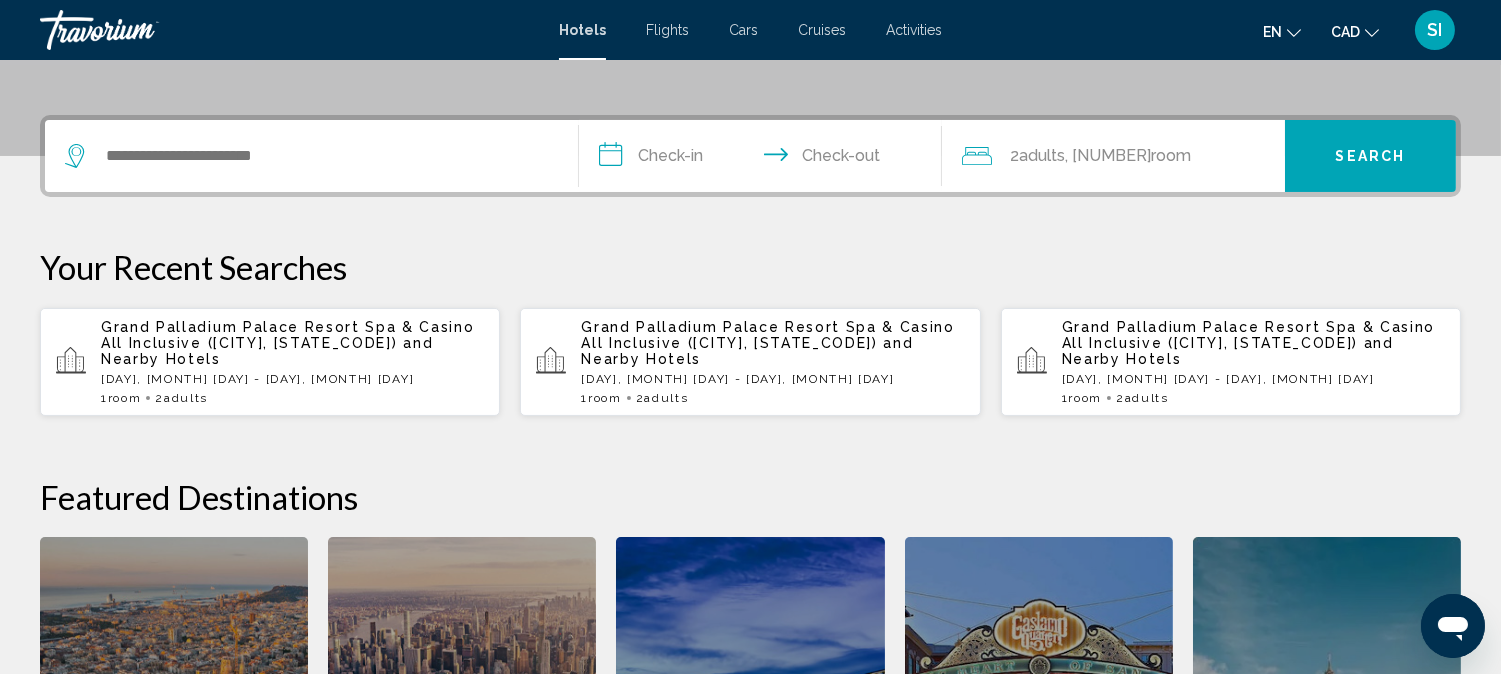 click on "1  Room rooms 2  Adult Adults" at bounding box center (292, 398) 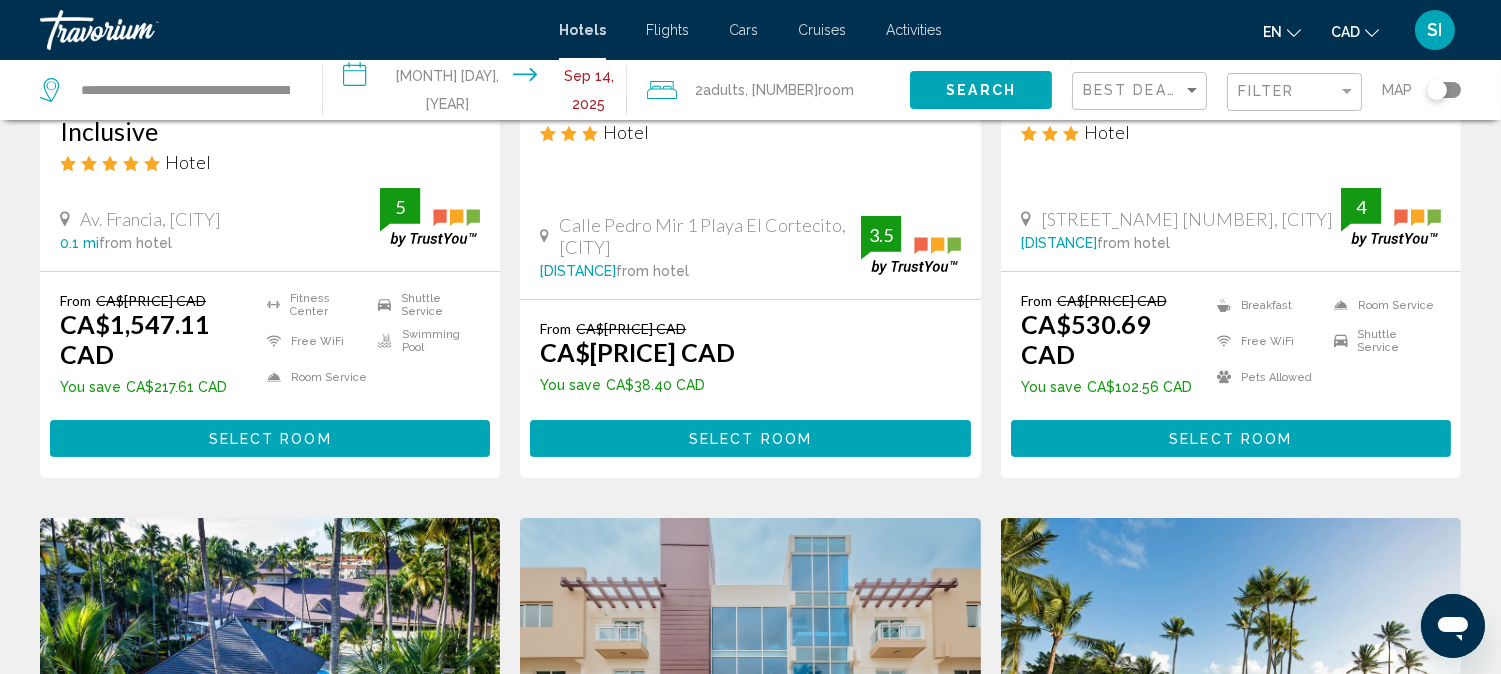 scroll, scrollTop: 0, scrollLeft: 0, axis: both 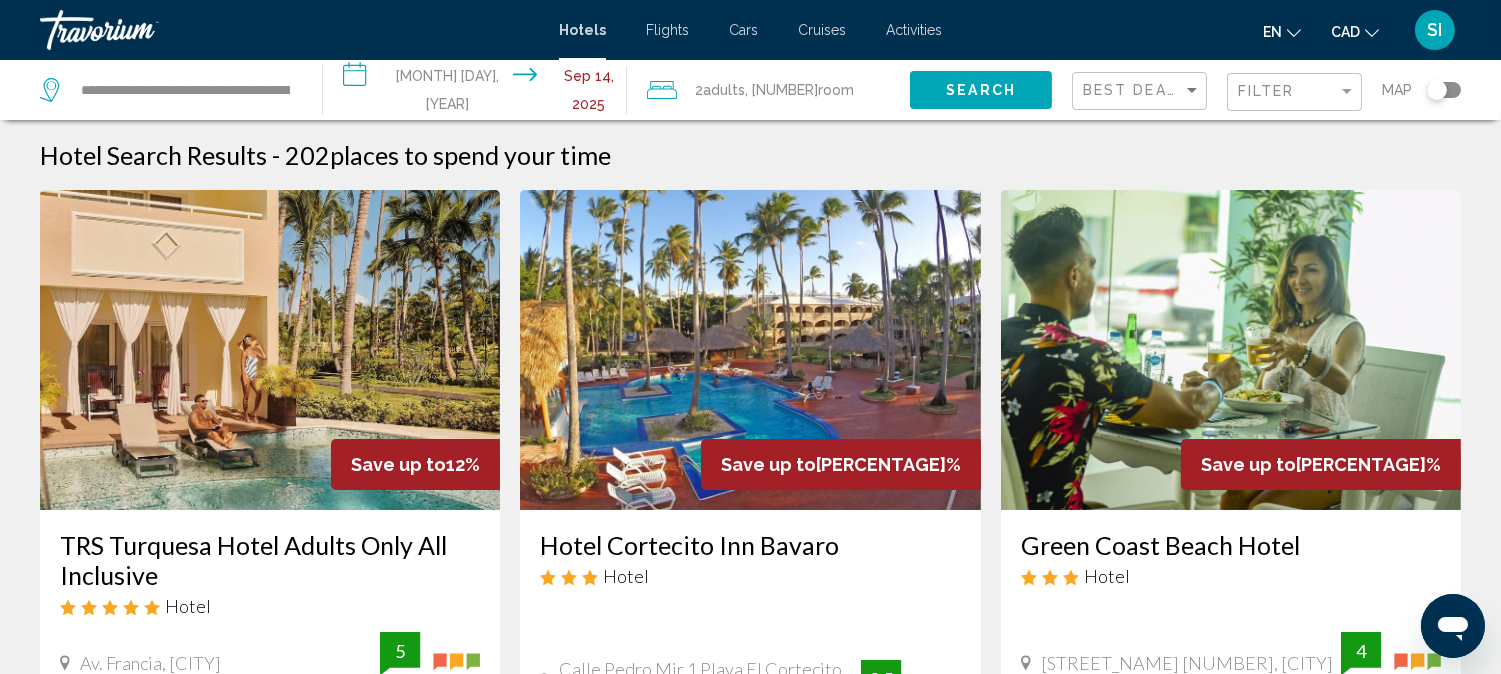 click on "**********" at bounding box center [478, 93] 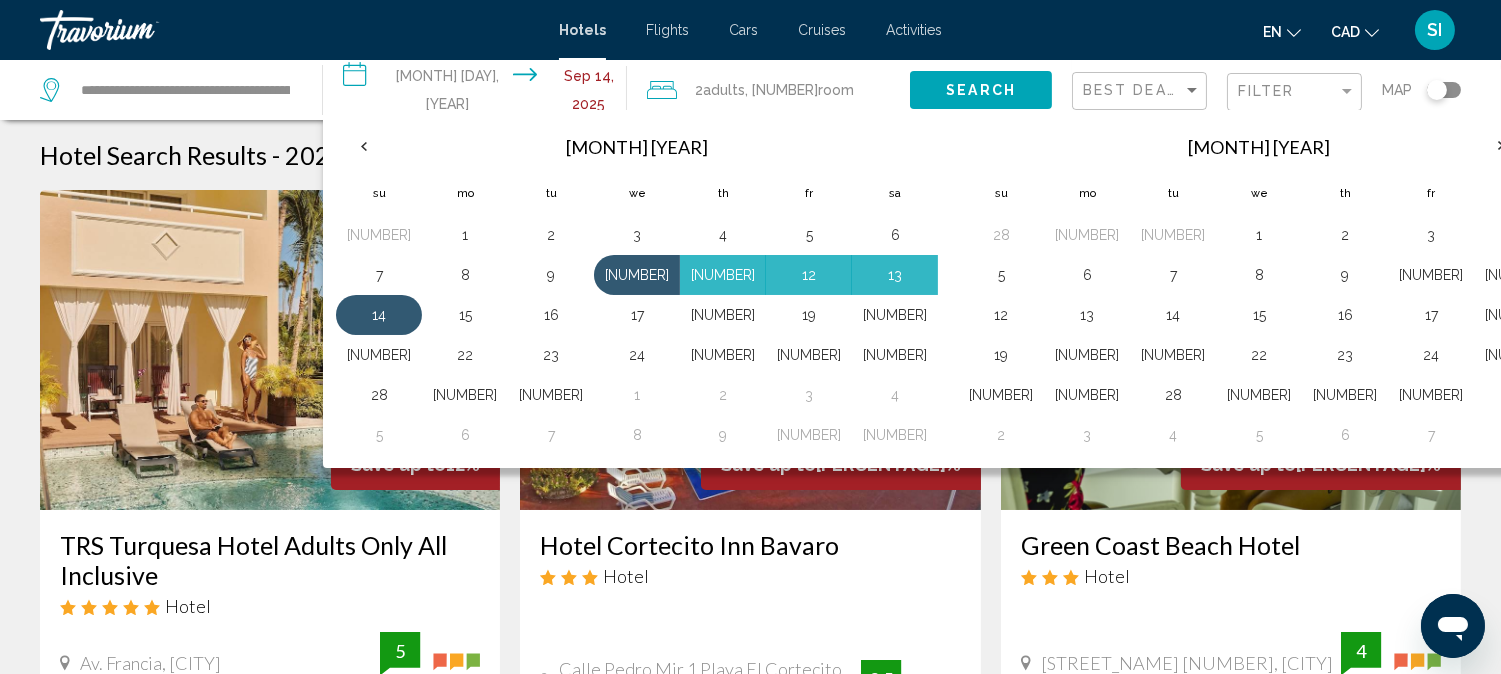 click on "[NUMBER]" at bounding box center [379, 315] 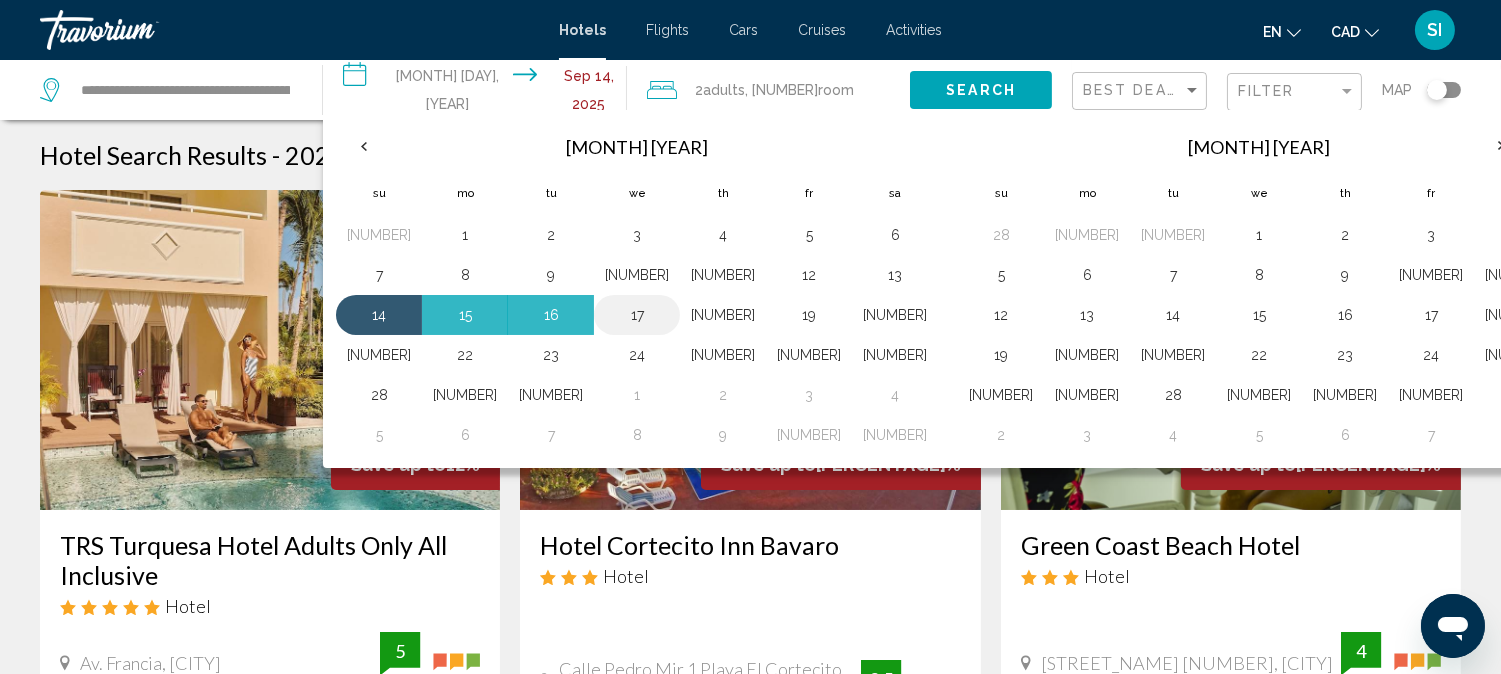 click on "[NUMBER]" at bounding box center [637, 315] 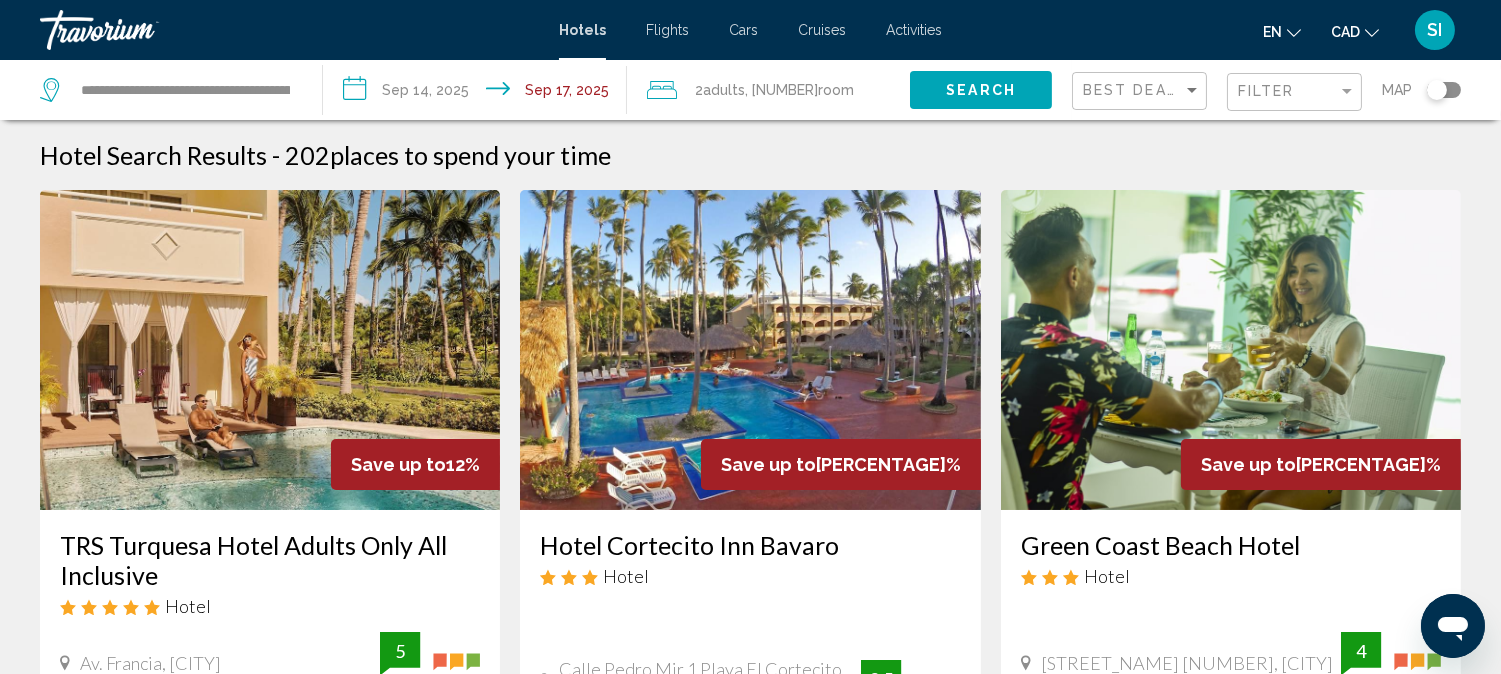 type 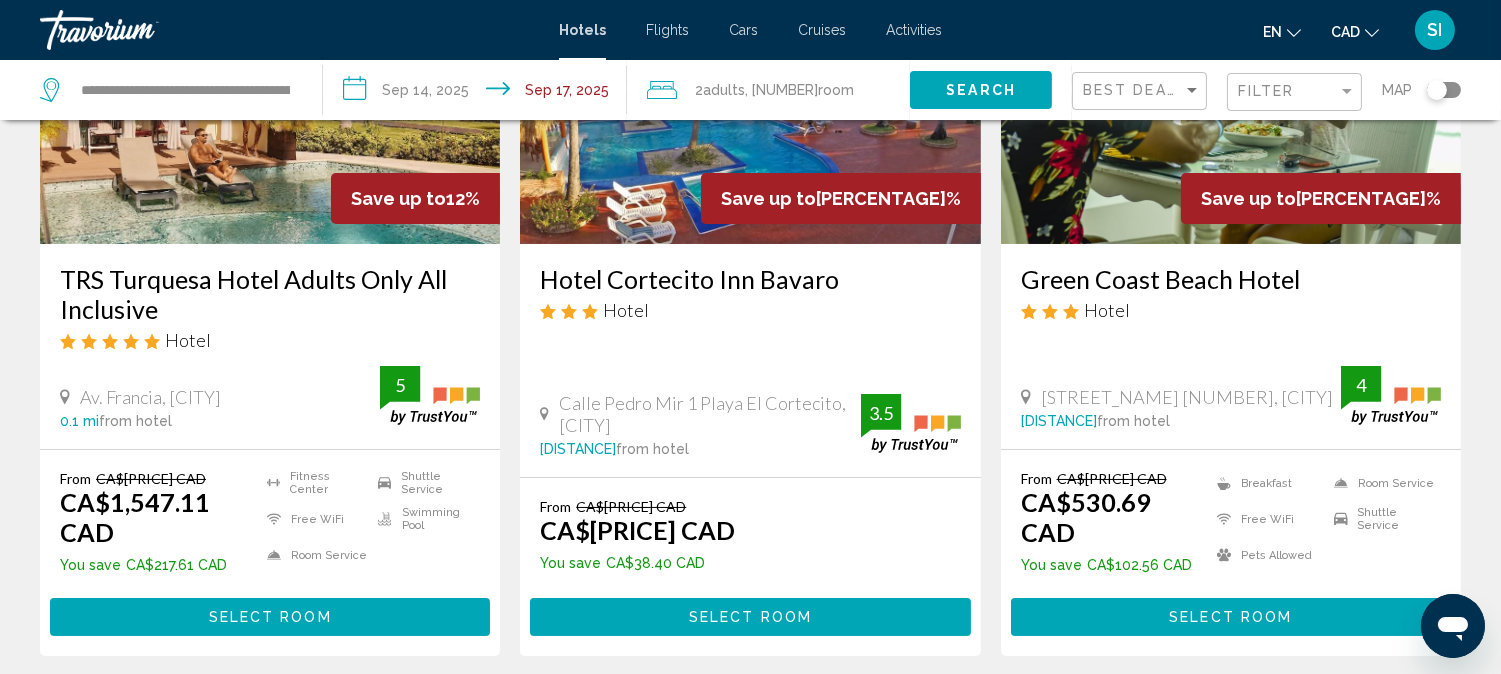scroll, scrollTop: 133, scrollLeft: 0, axis: vertical 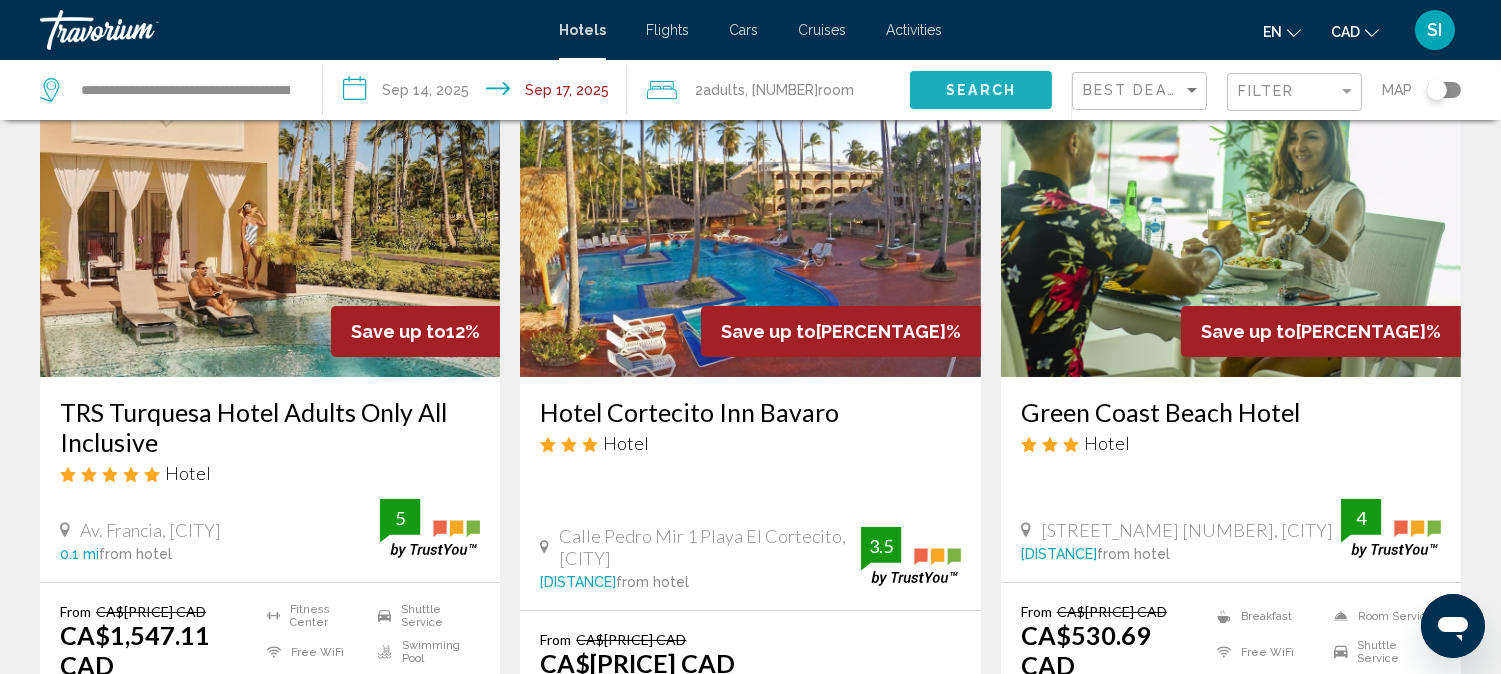 click on "Search" at bounding box center (981, 89) 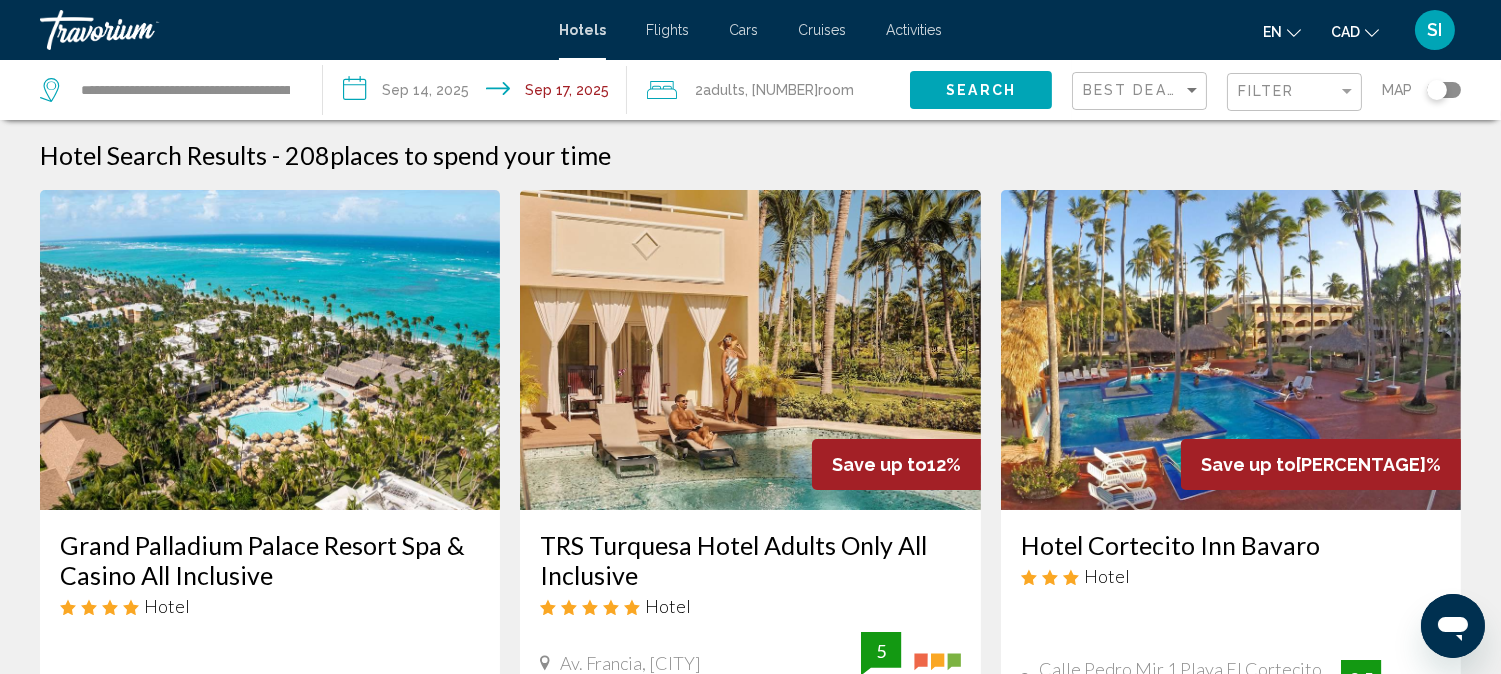 type 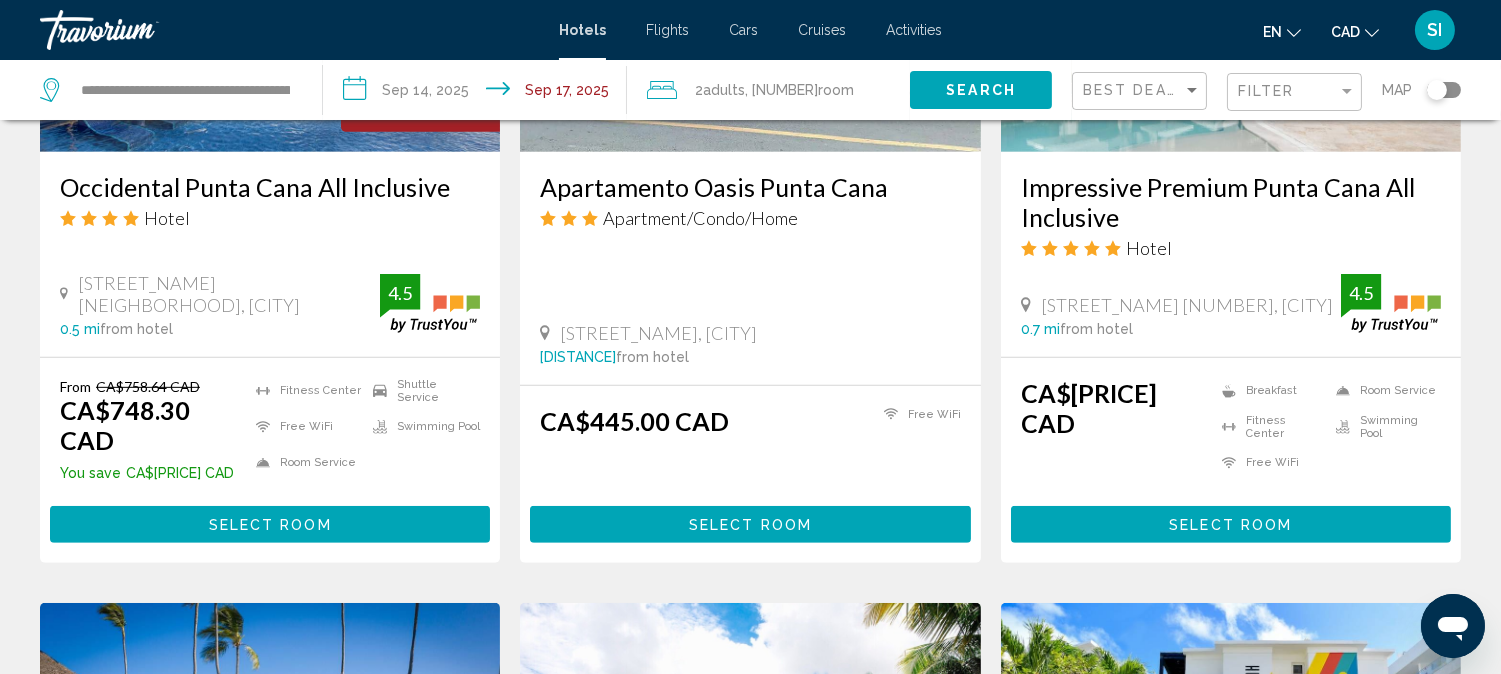 scroll, scrollTop: 2000, scrollLeft: 0, axis: vertical 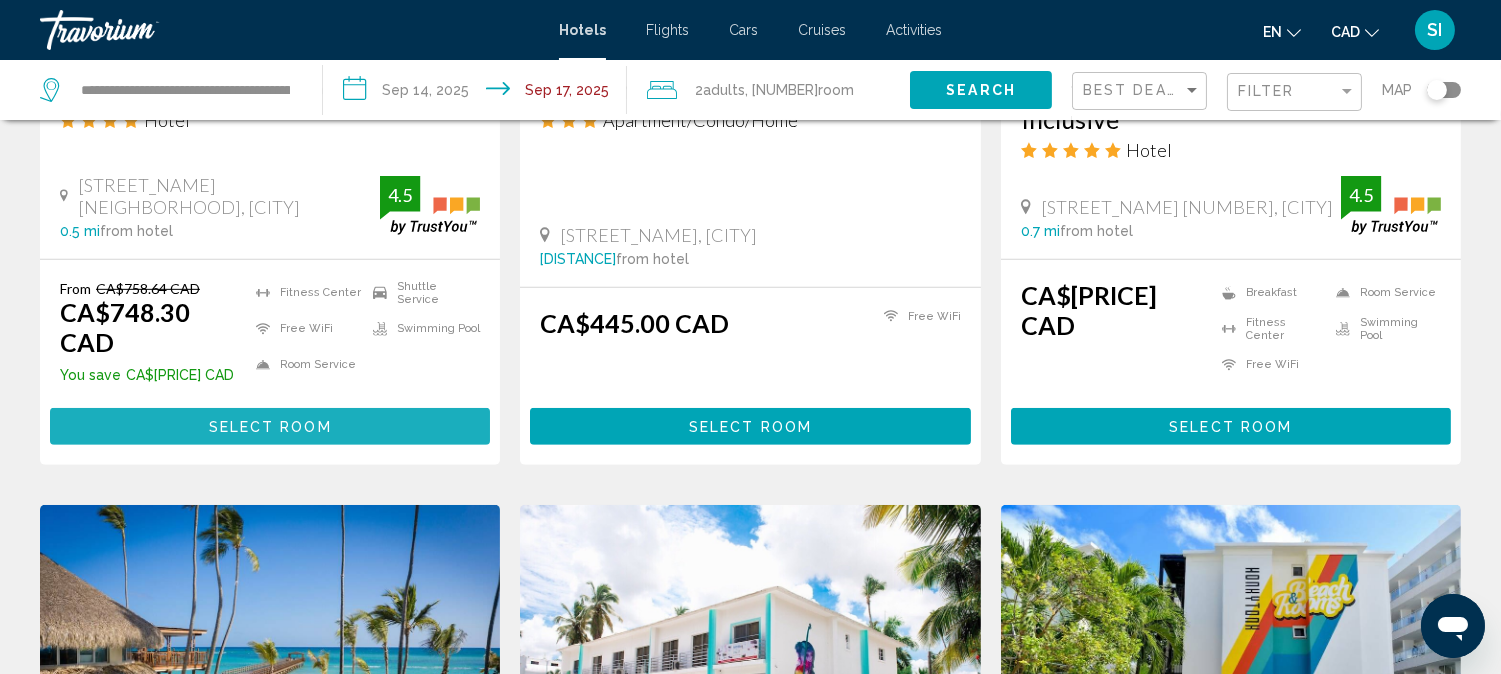 click on "Select Room" at bounding box center (270, 427) 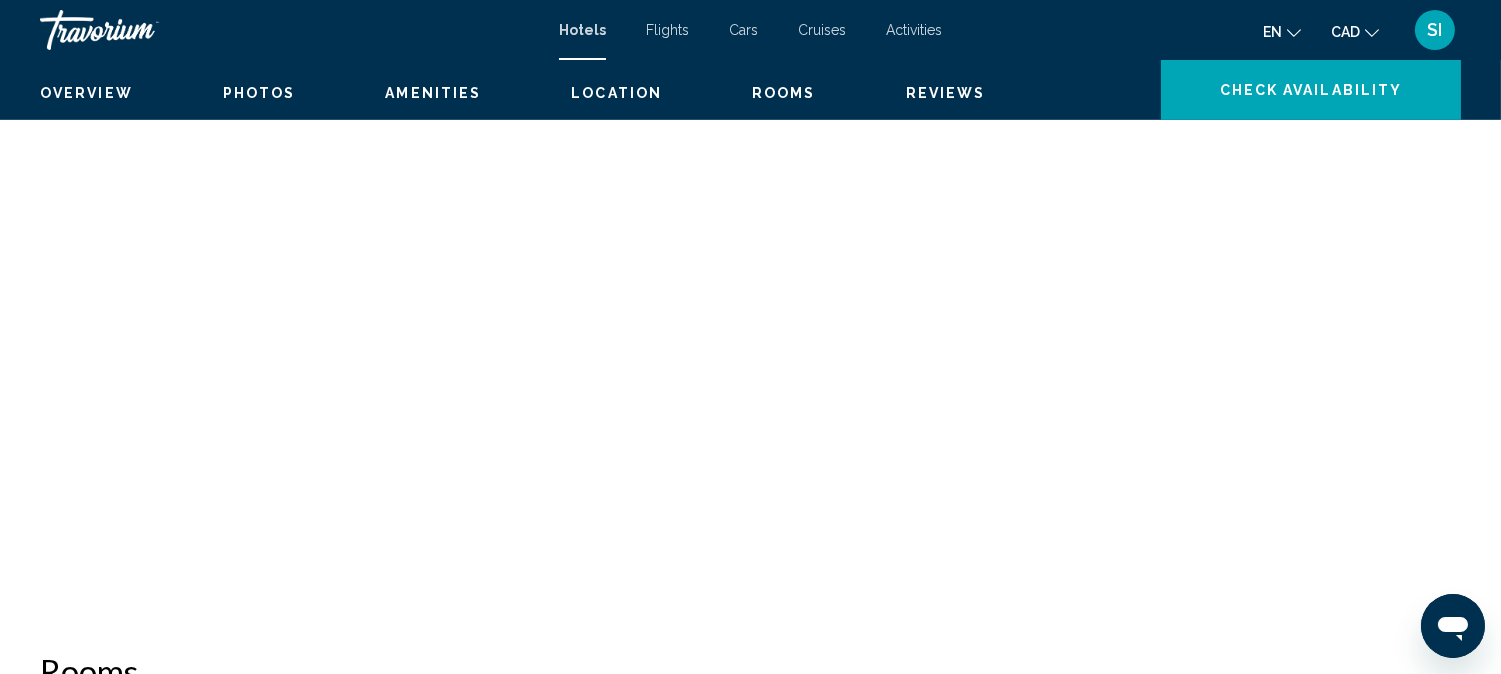 scroll, scrollTop: 23, scrollLeft: 0, axis: vertical 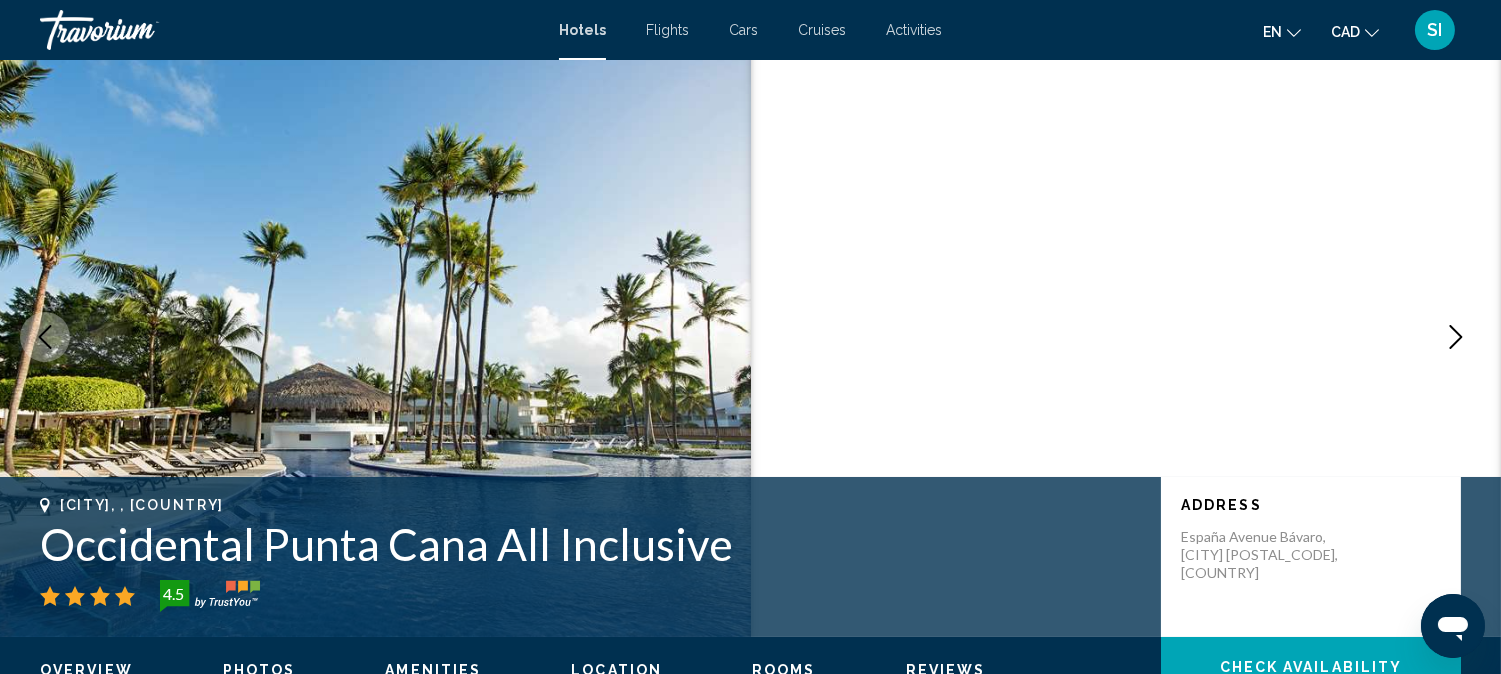 type 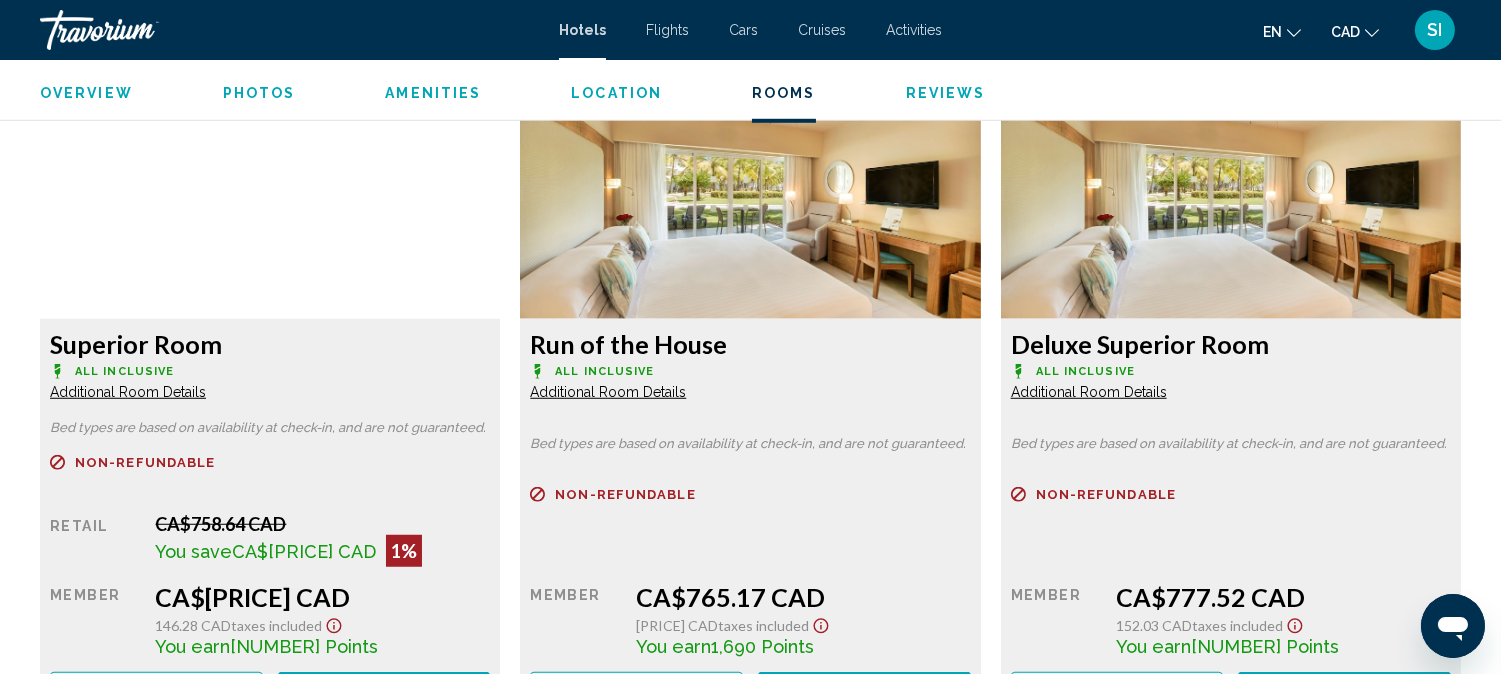 scroll, scrollTop: 2956, scrollLeft: 0, axis: vertical 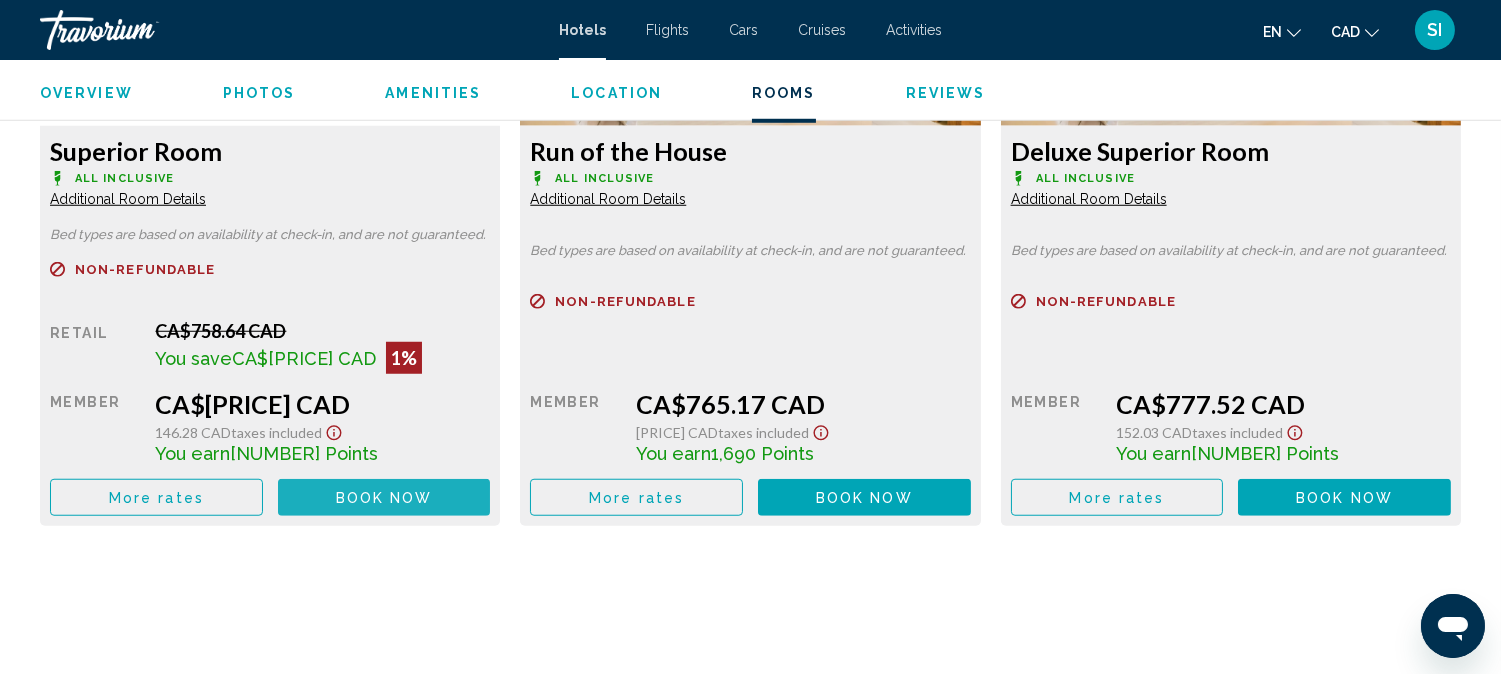 click on "Book now No longer available" at bounding box center (384, 497) 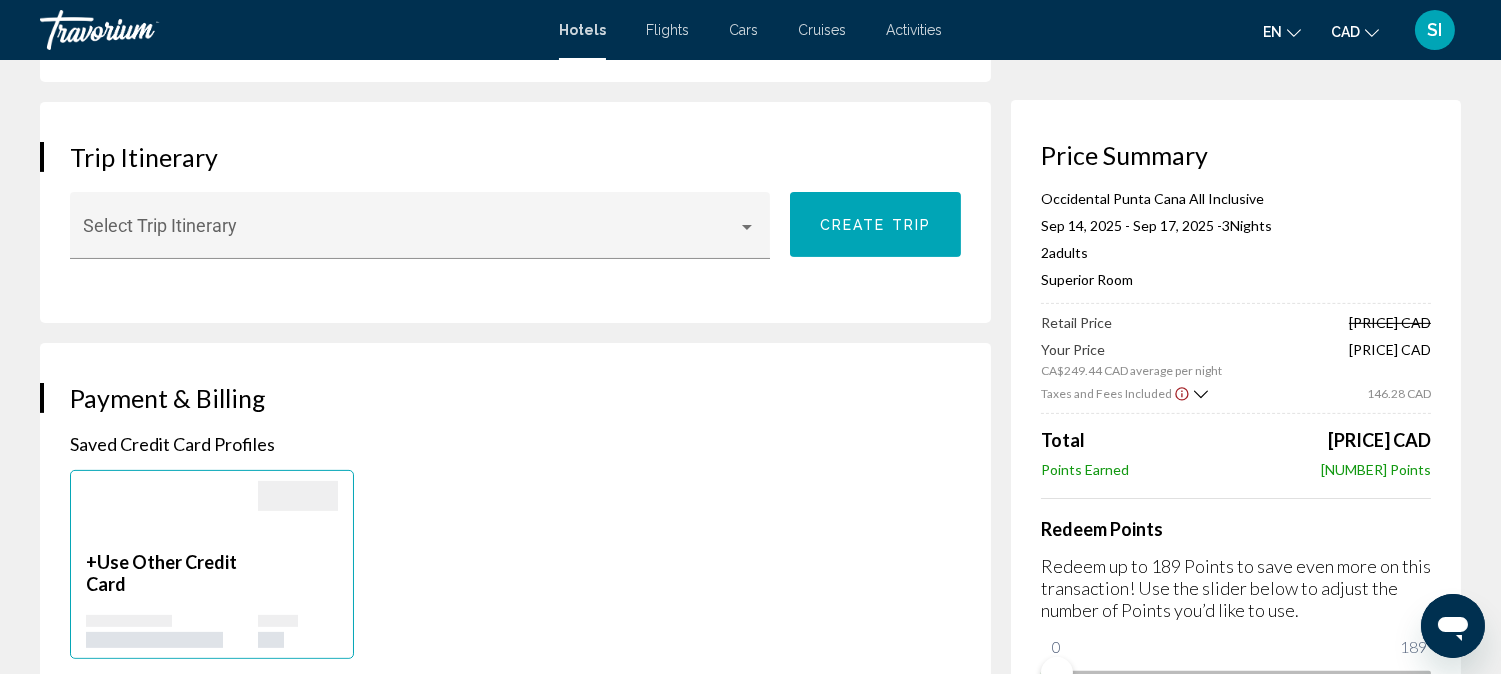 scroll, scrollTop: 1333, scrollLeft: 0, axis: vertical 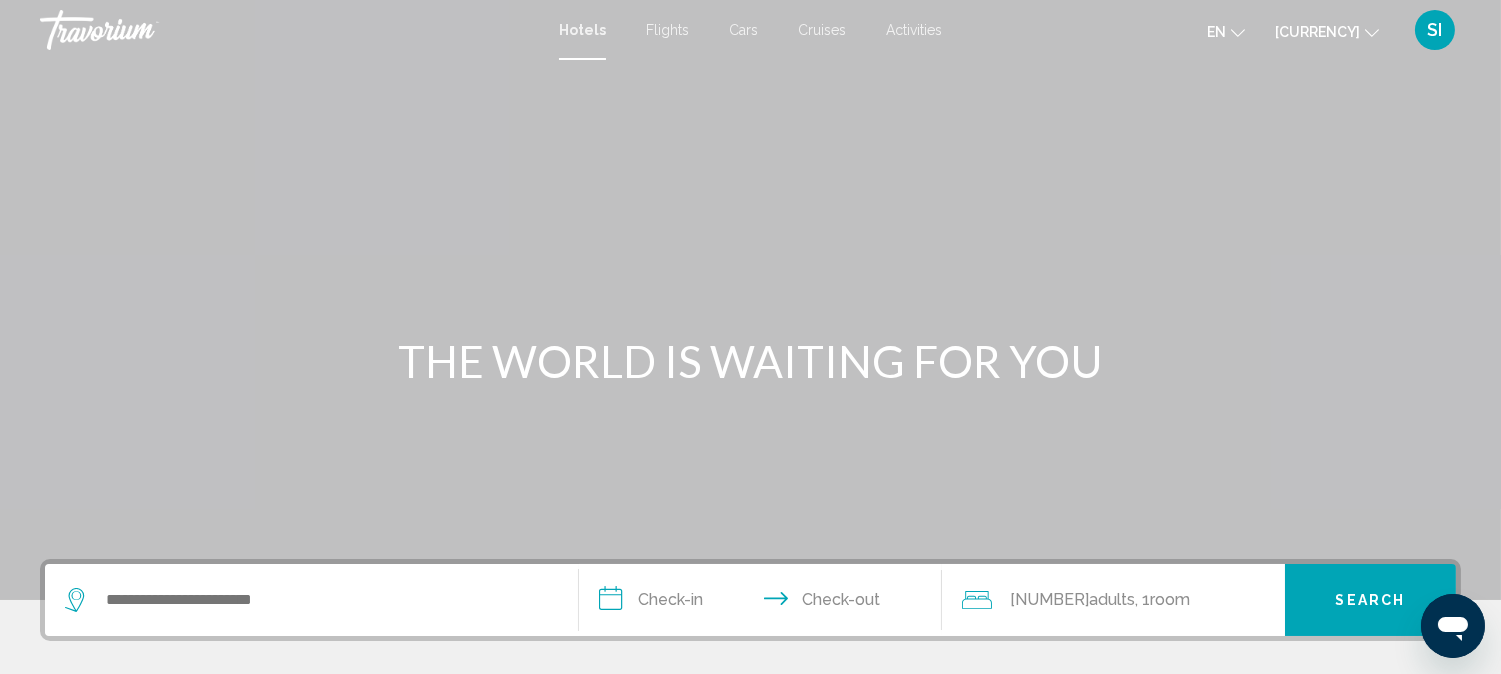 click on "Flights" at bounding box center (667, 30) 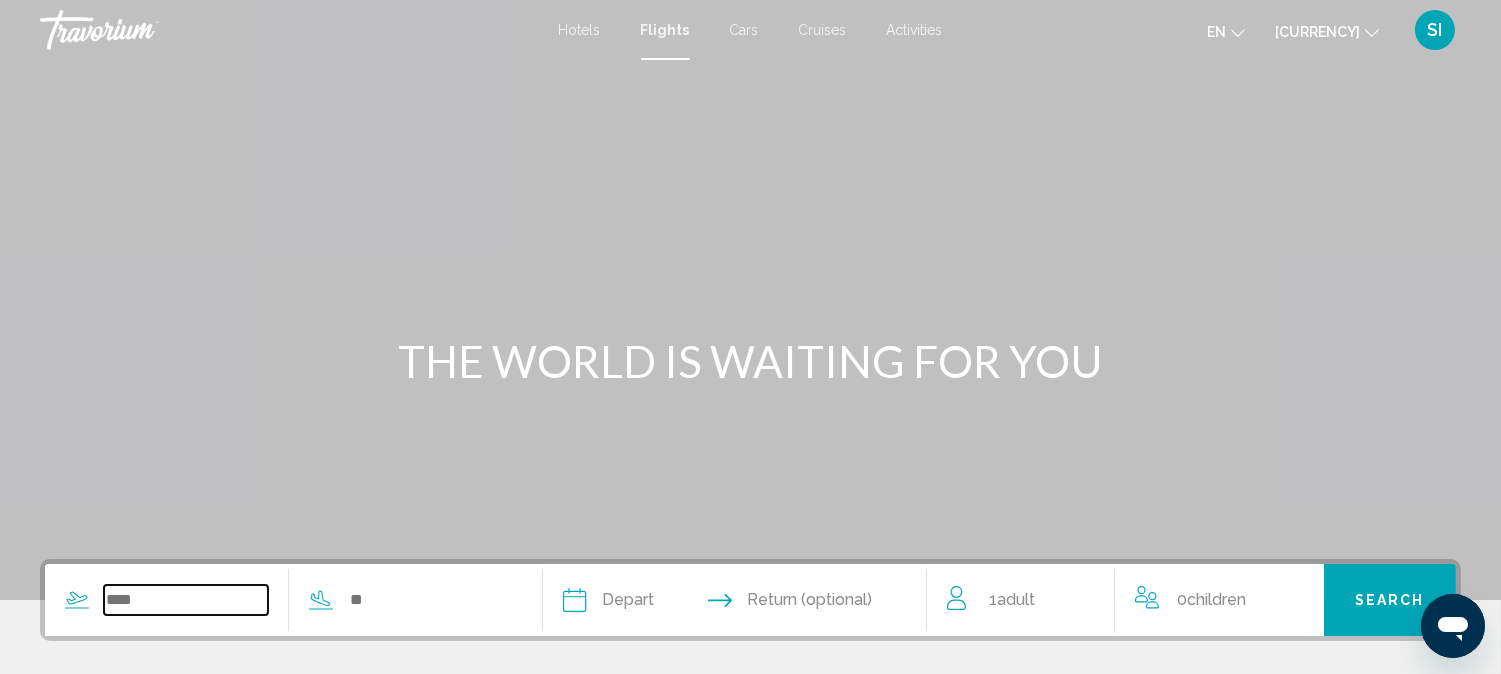 click at bounding box center (186, 600) 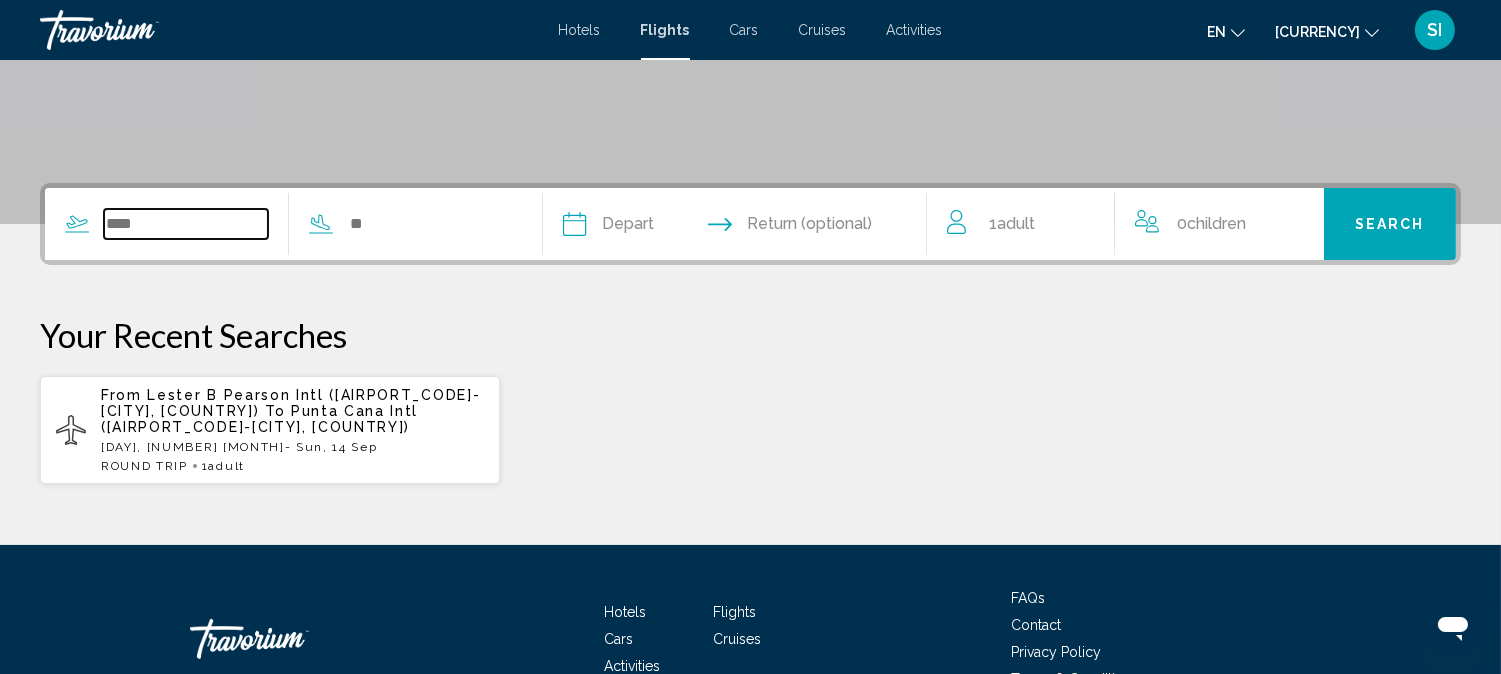 scroll, scrollTop: 491, scrollLeft: 0, axis: vertical 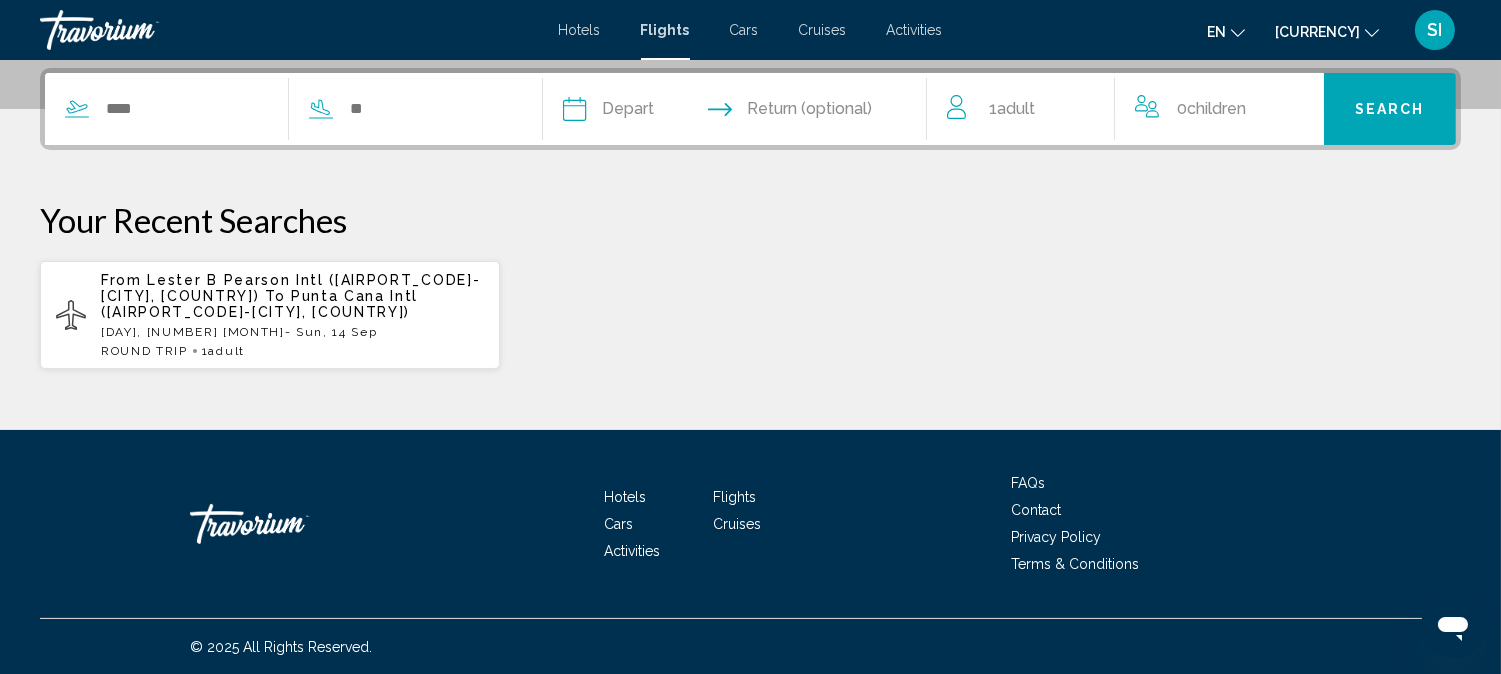 click on "From    Lester B Pearson Intl (YYZ-Toronto, Canada)    To    Punta Cana Intl (PUJ-Punta Cana, Dominican Republic)  Wed, 10 Sep  - Sun, 14 Sep ROUND TRIP 1  Adult Adults" at bounding box center (292, 315) 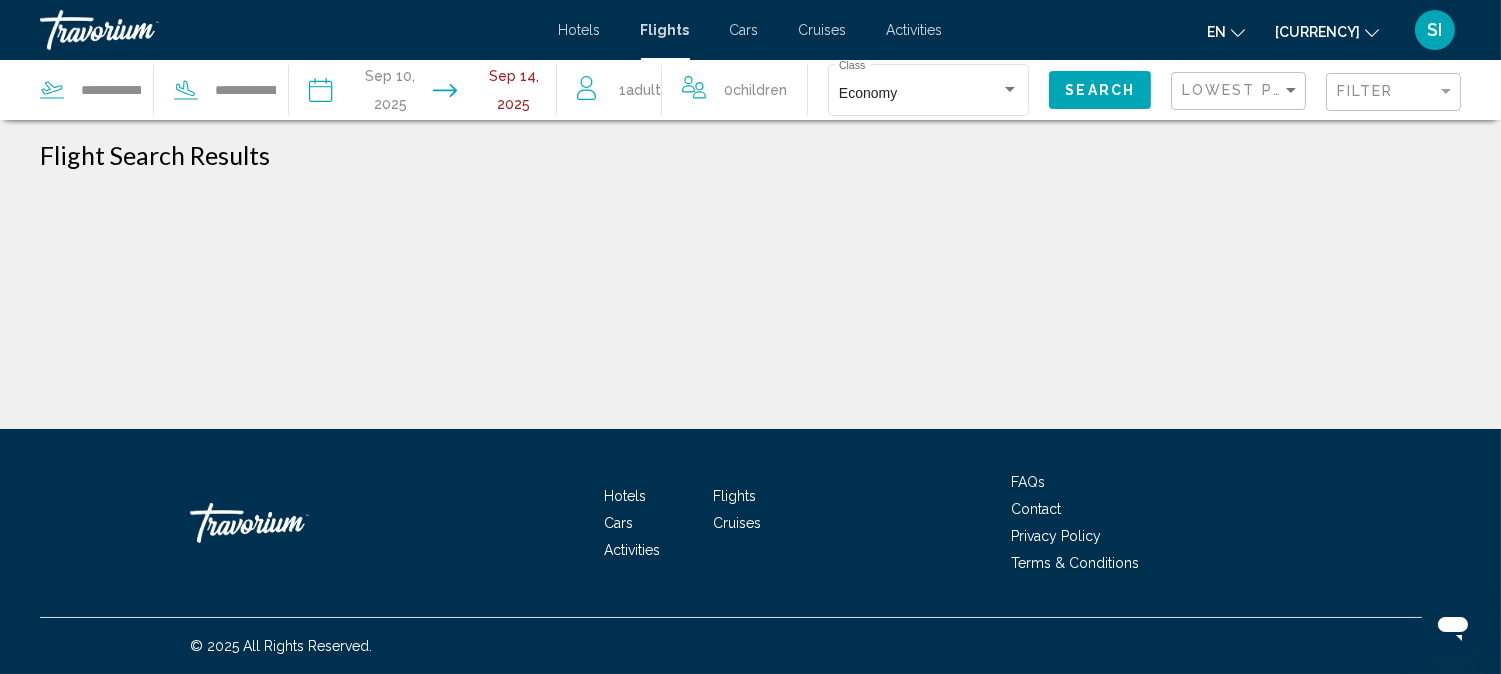 scroll, scrollTop: 0, scrollLeft: 0, axis: both 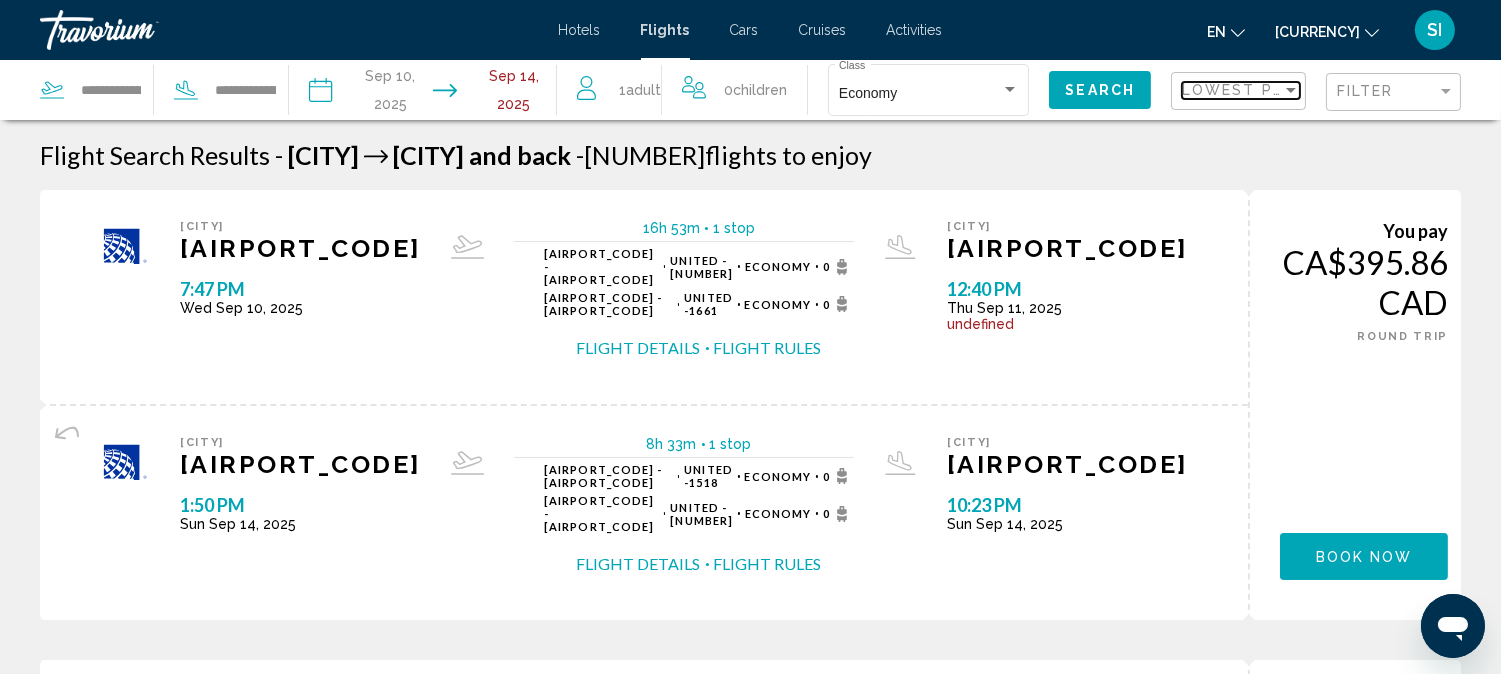 click on "Lowest Price" at bounding box center (1246, 90) 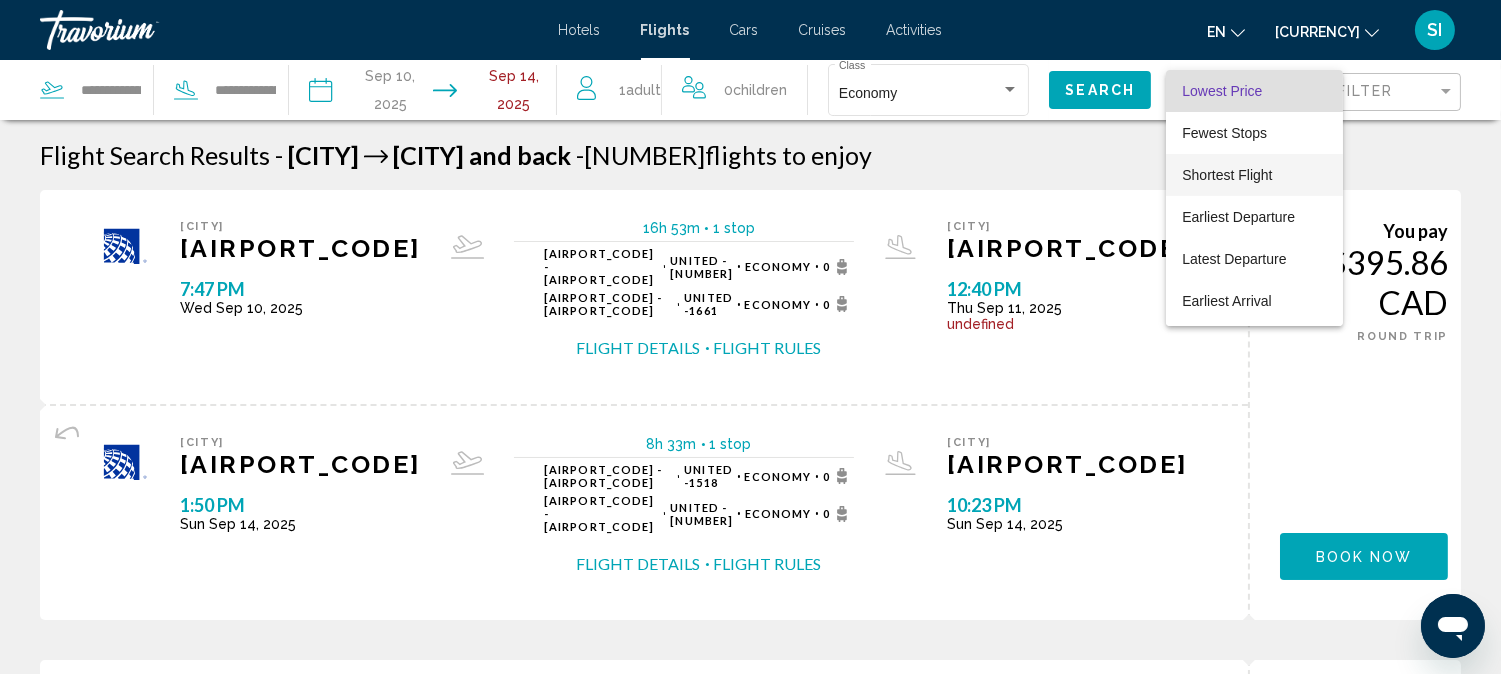 click on "Shortest Flight" at bounding box center [1254, 133] 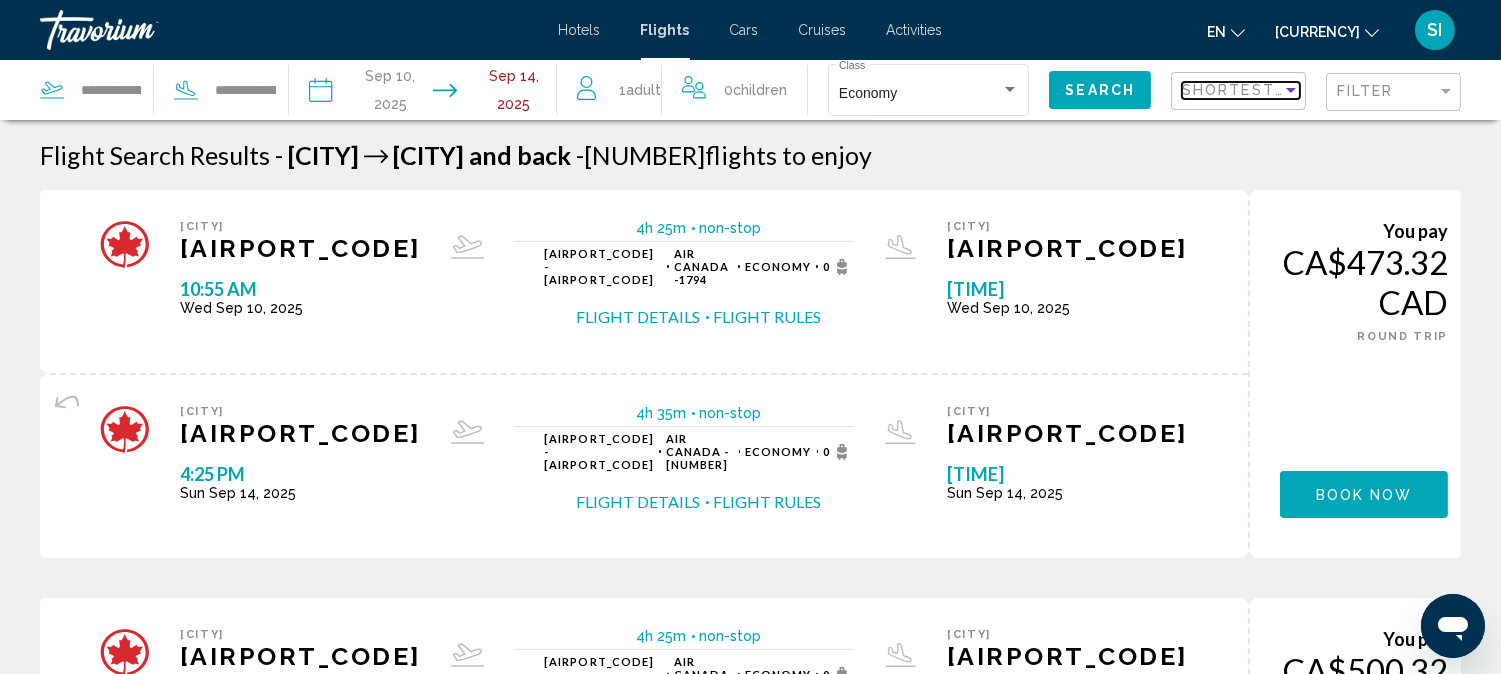 click at bounding box center [1291, 90] 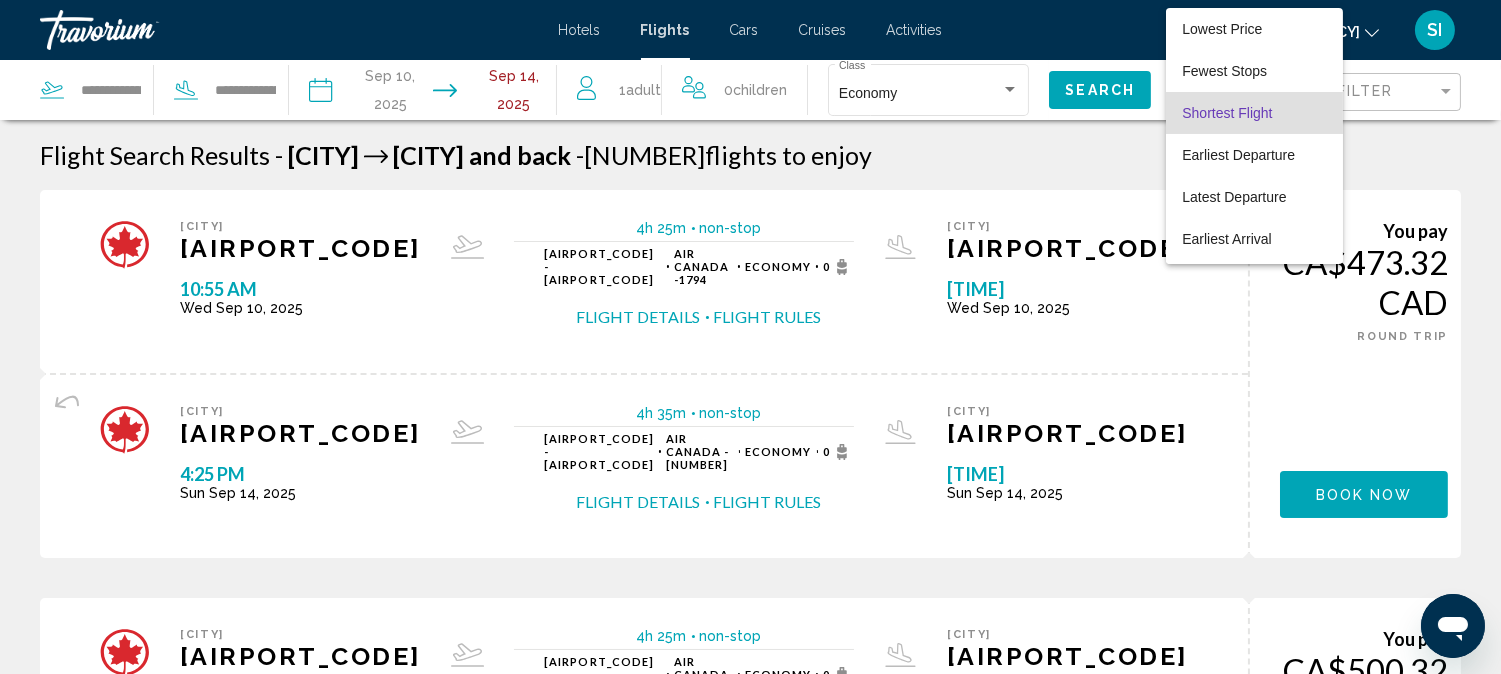 scroll, scrollTop: 22, scrollLeft: 0, axis: vertical 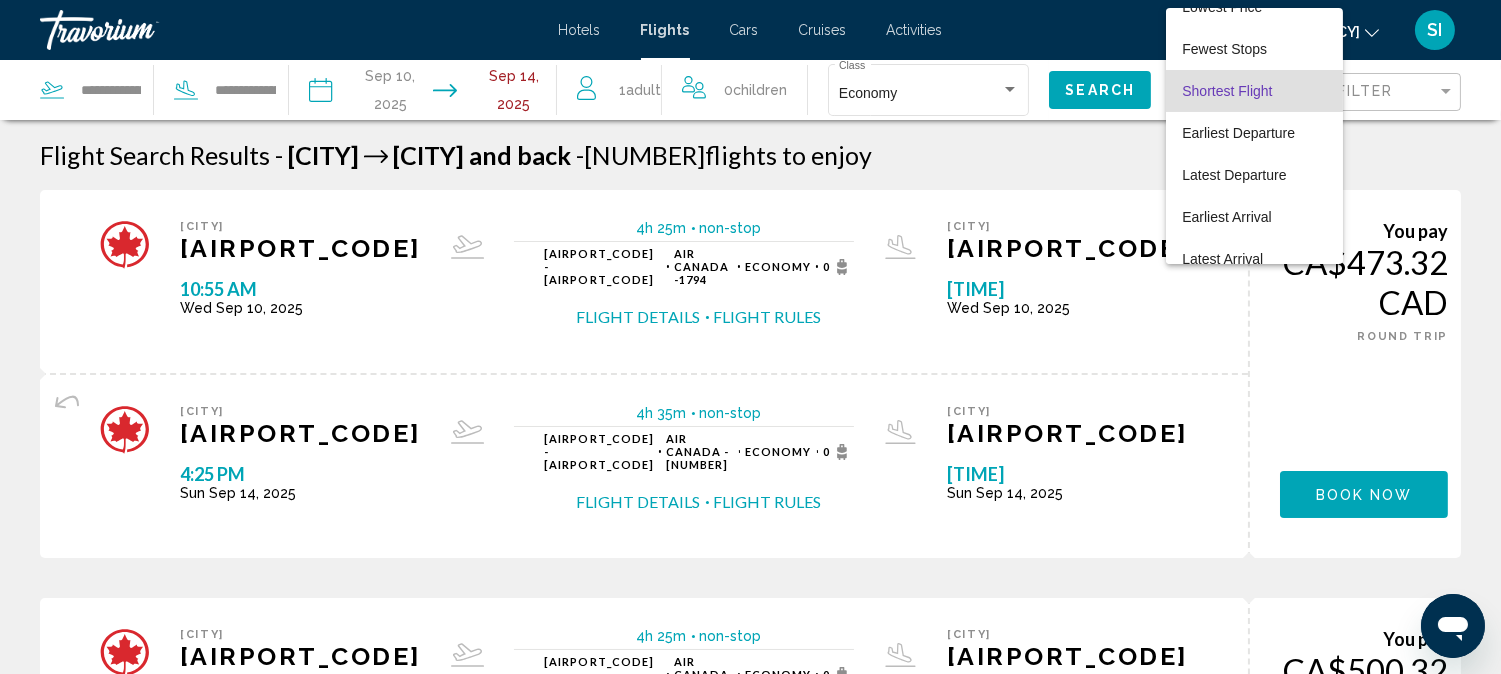 click on "Shortest Flight" at bounding box center (1227, 91) 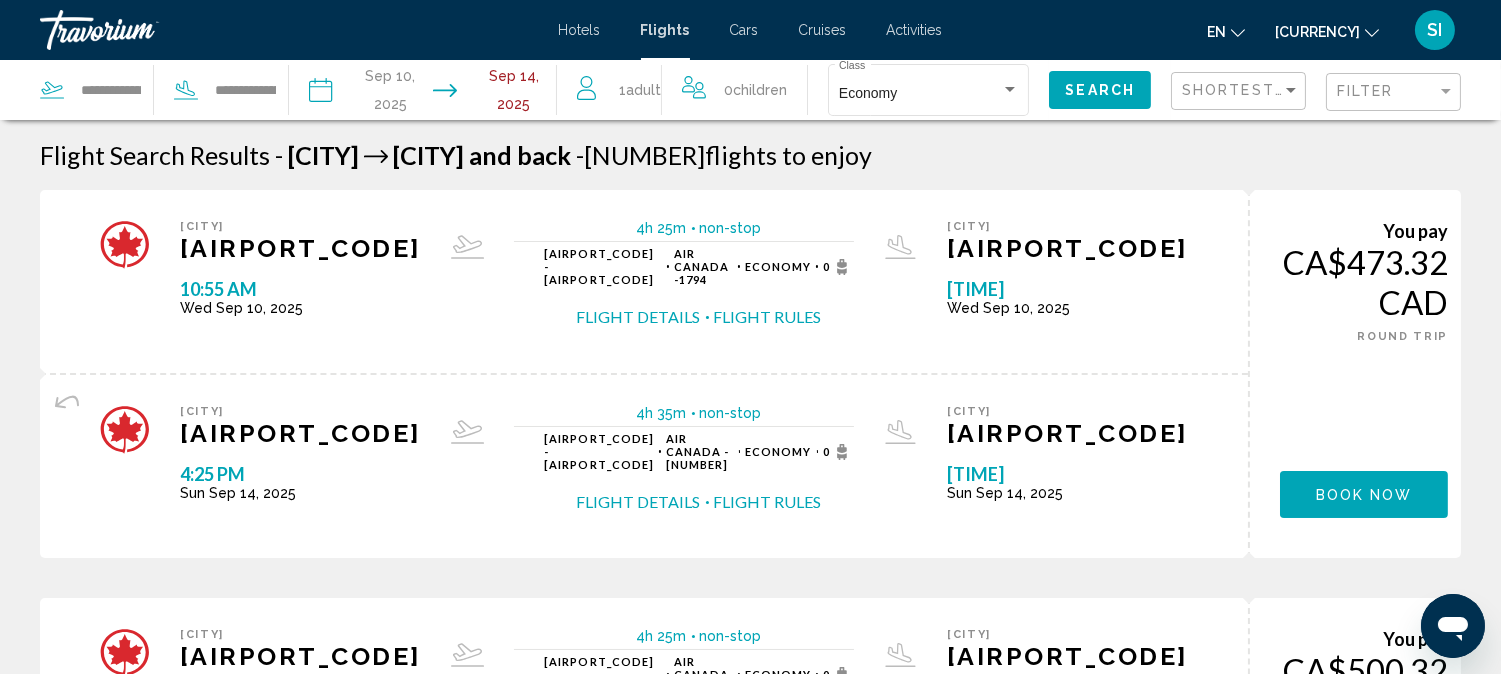 click on "Filter" at bounding box center (1396, 92) 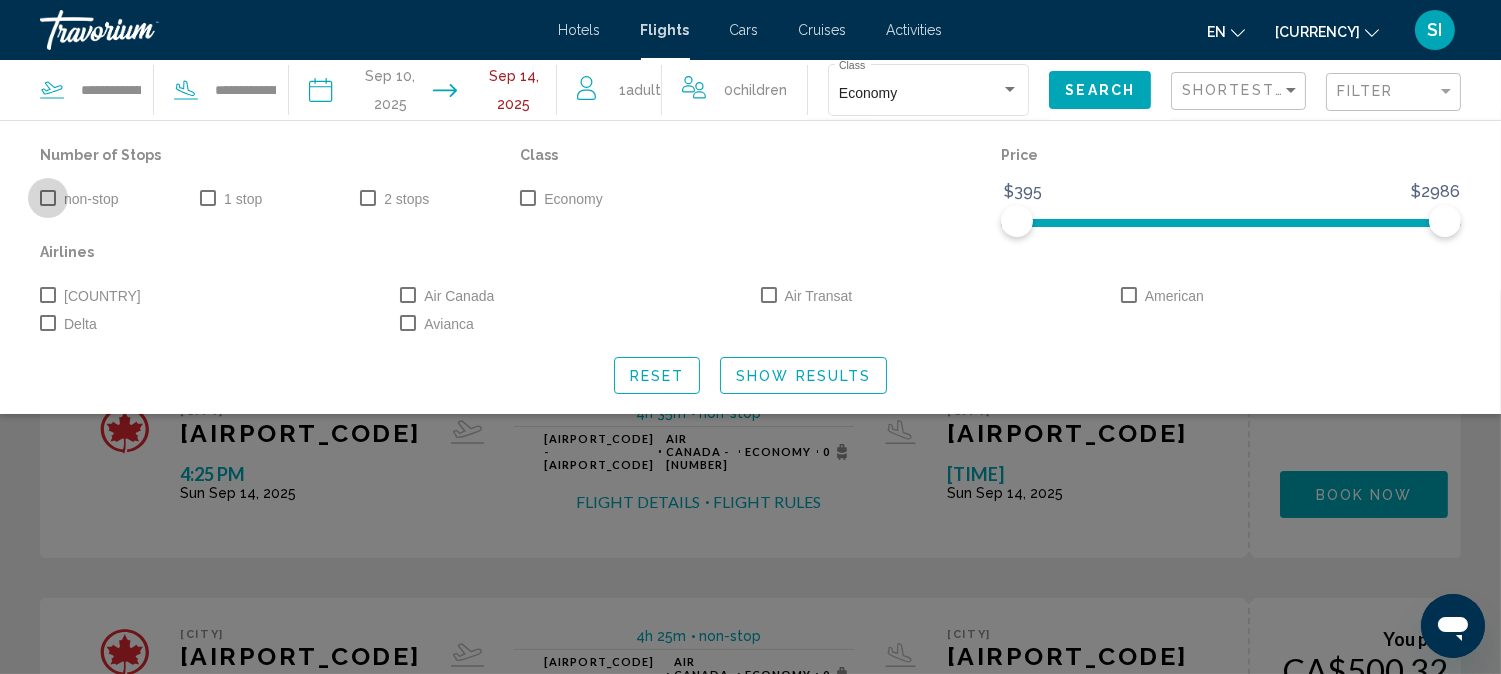 click at bounding box center [48, 198] 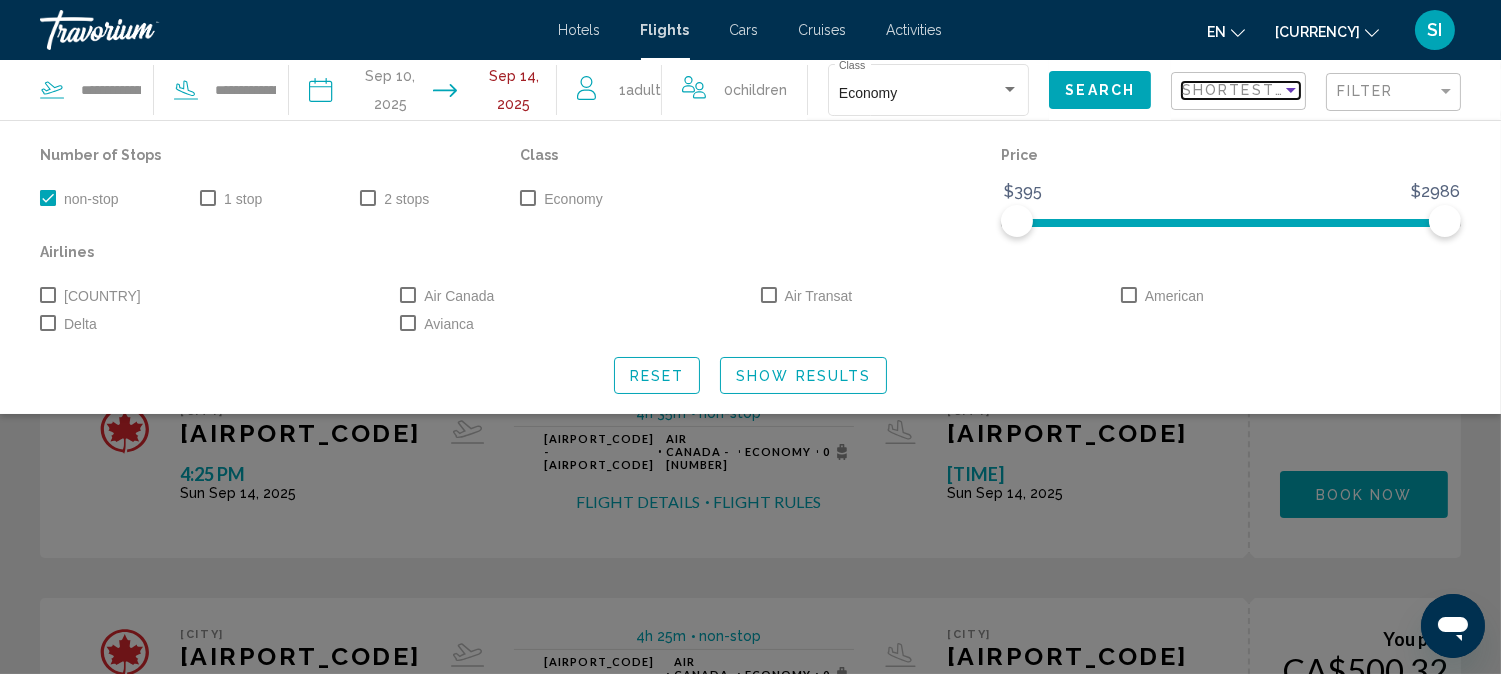 click on "Shortest Flight" at bounding box center [1263, 90] 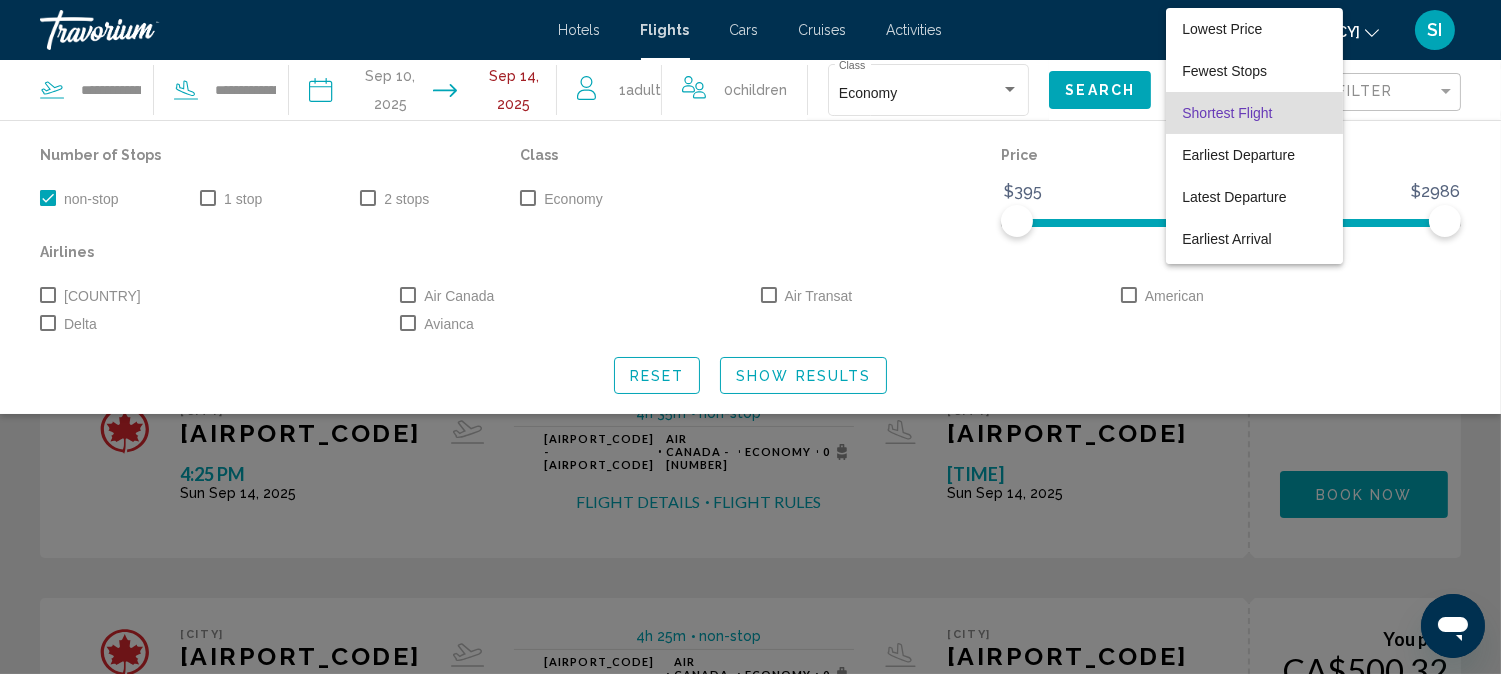 scroll, scrollTop: 22, scrollLeft: 0, axis: vertical 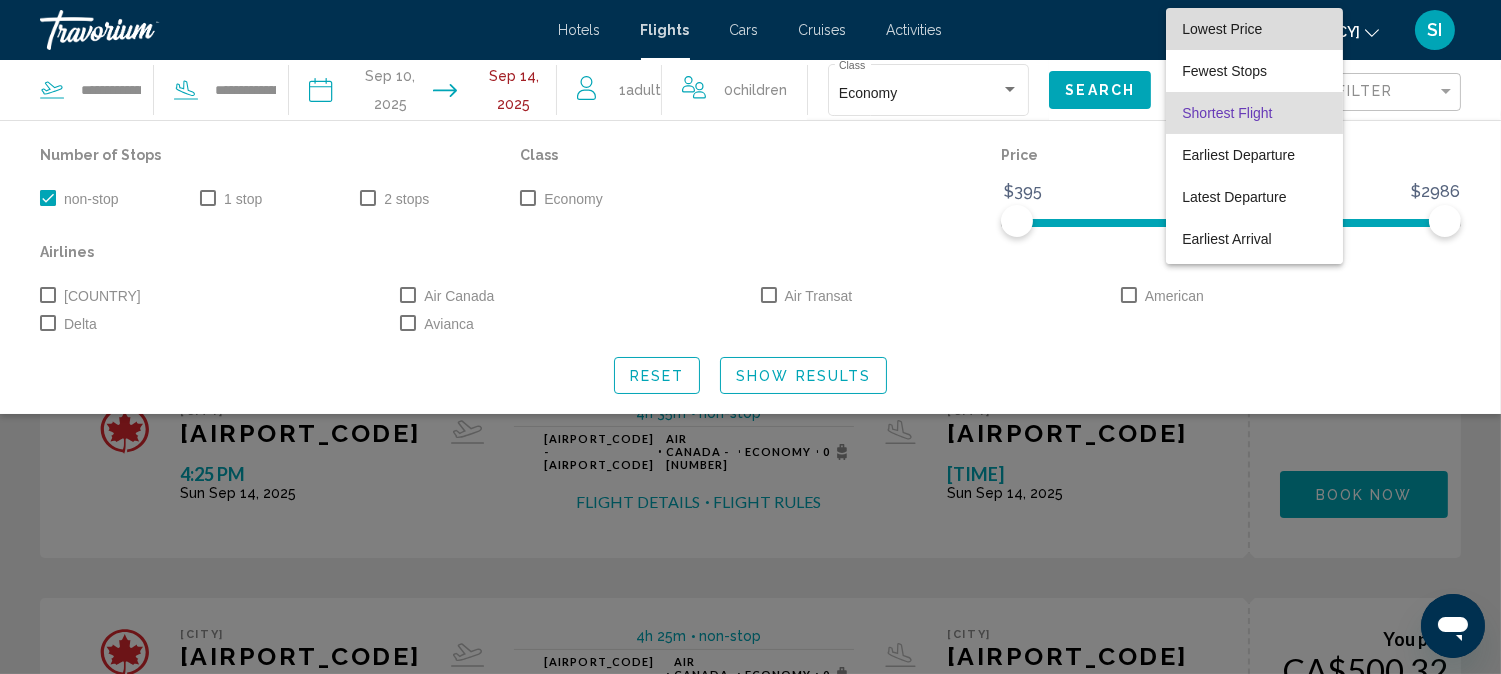 click on "Lowest Price" at bounding box center [1222, 29] 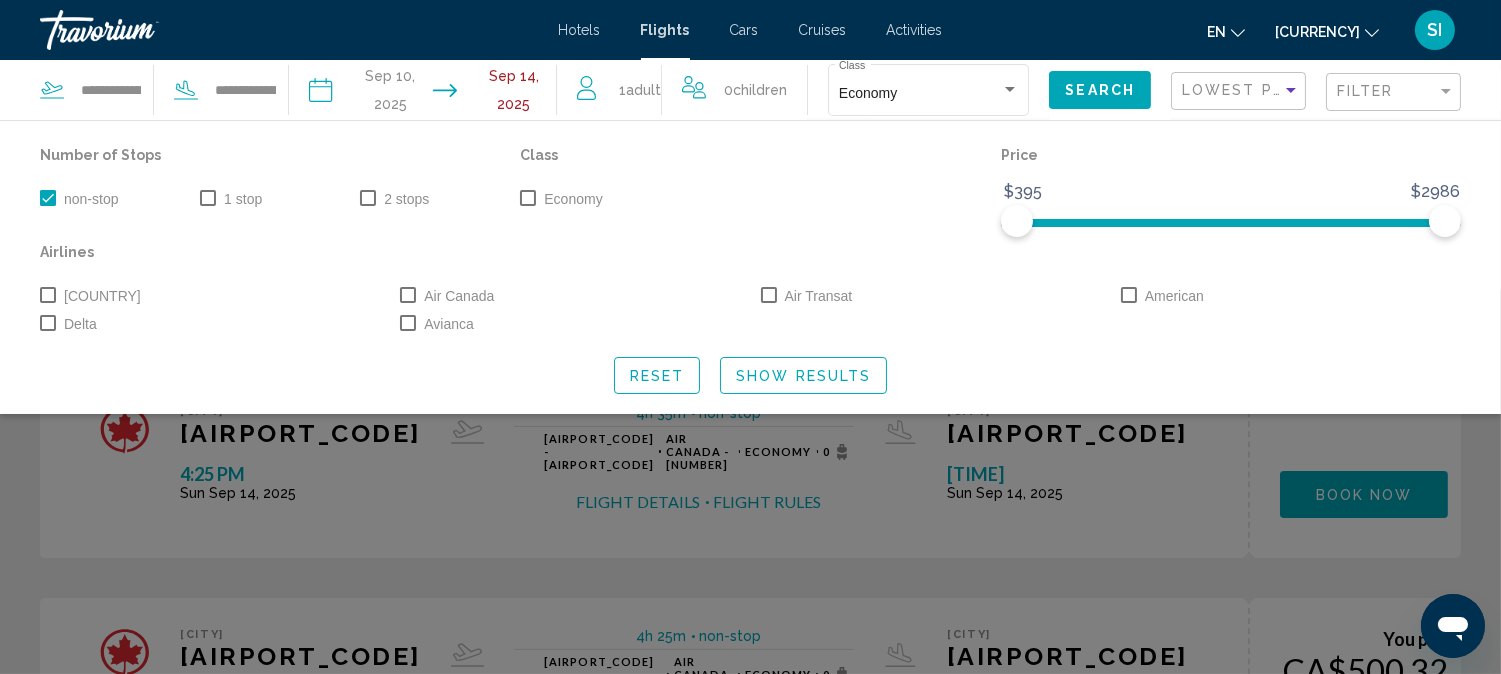 click on "Show Results" at bounding box center (803, 376) 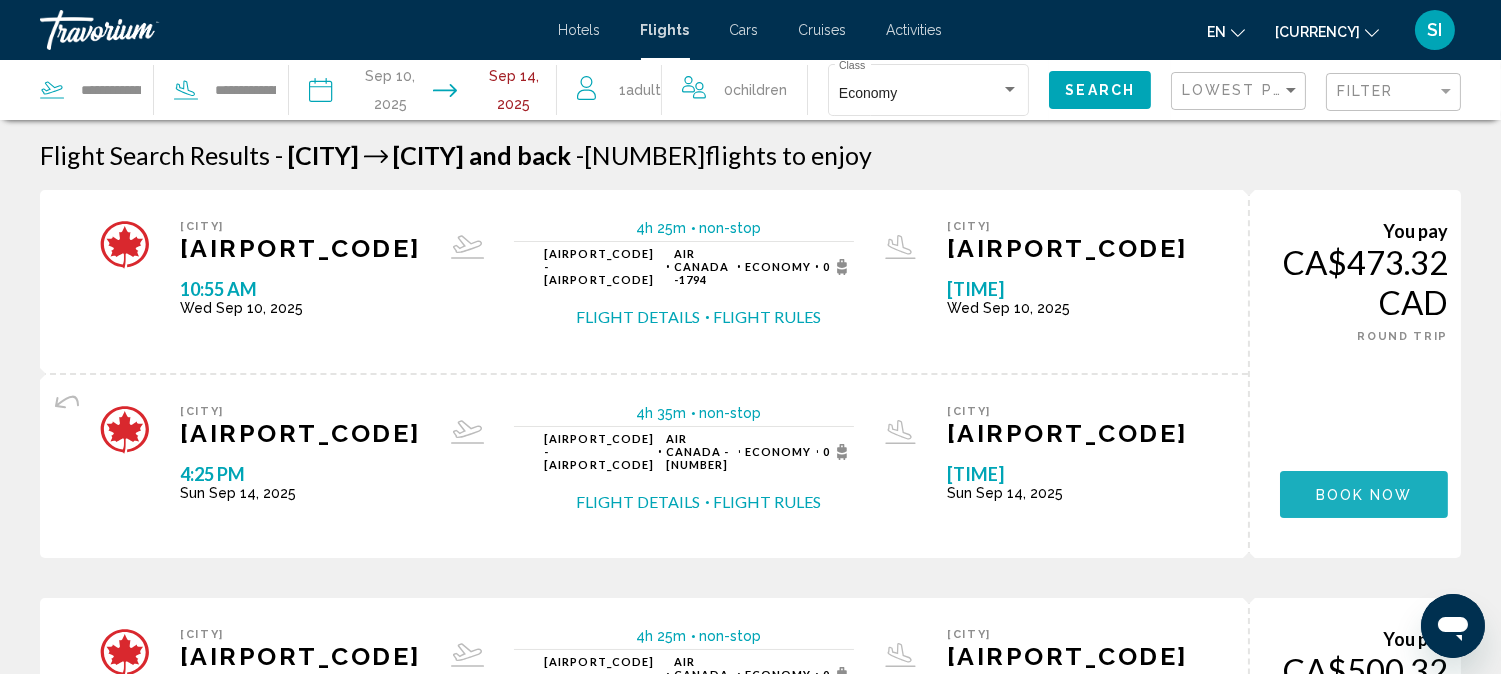 click on "Book now" at bounding box center [1364, 495] 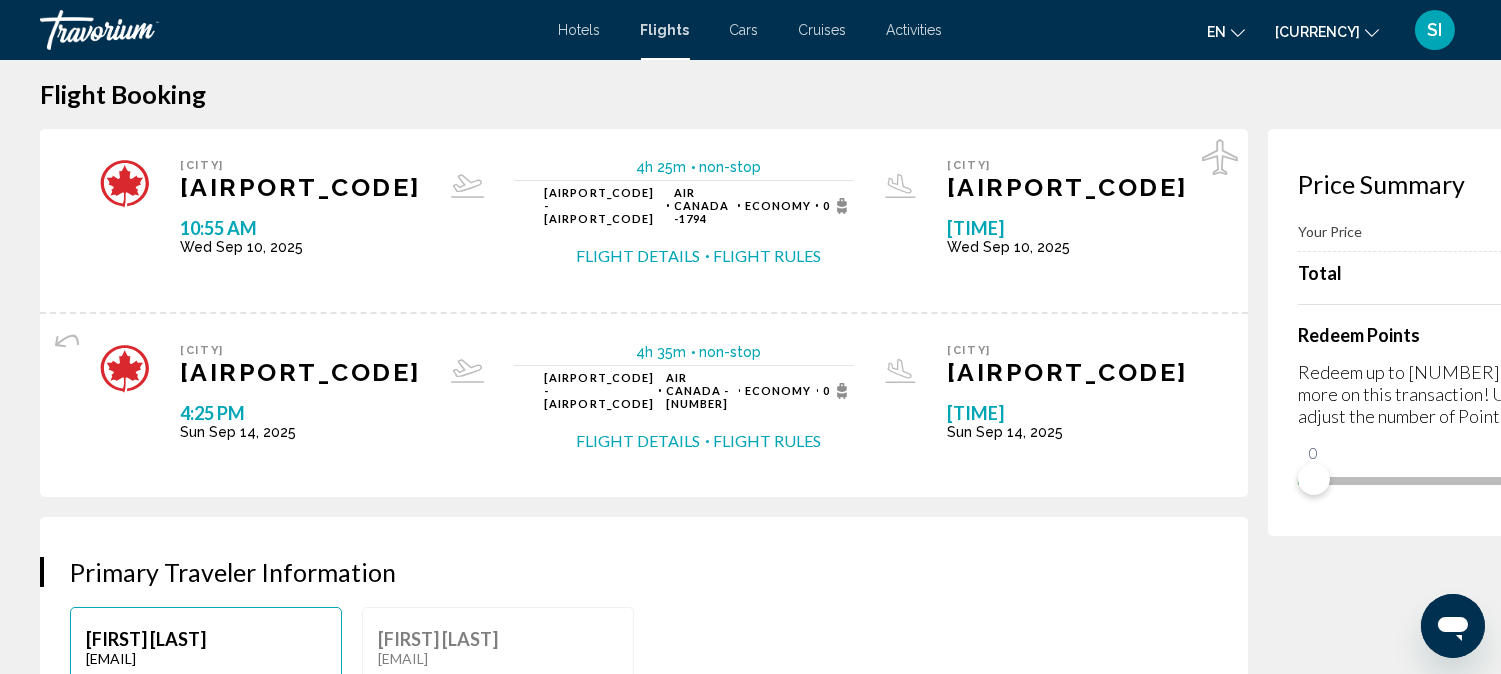 scroll, scrollTop: 0, scrollLeft: 0, axis: both 